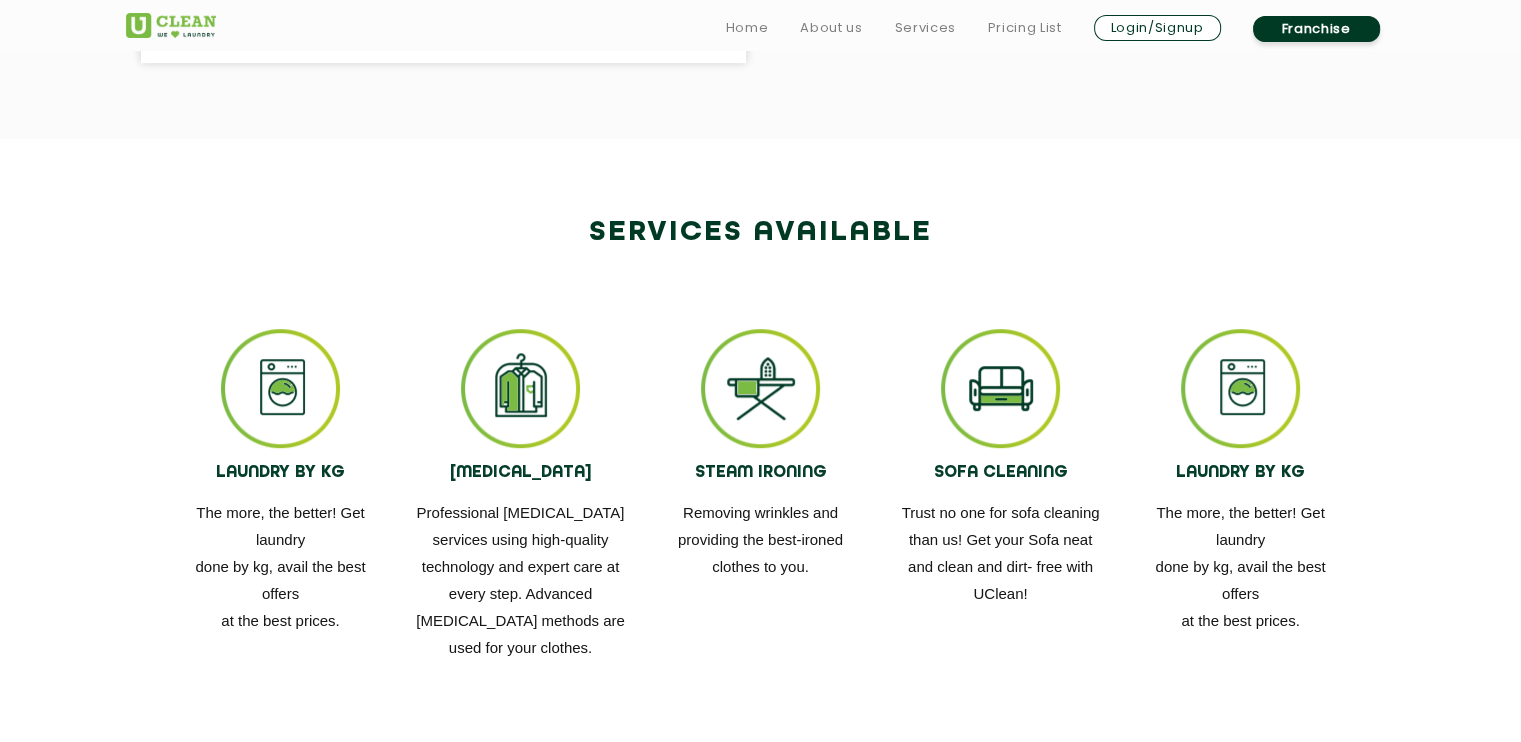 scroll, scrollTop: 1066, scrollLeft: 0, axis: vertical 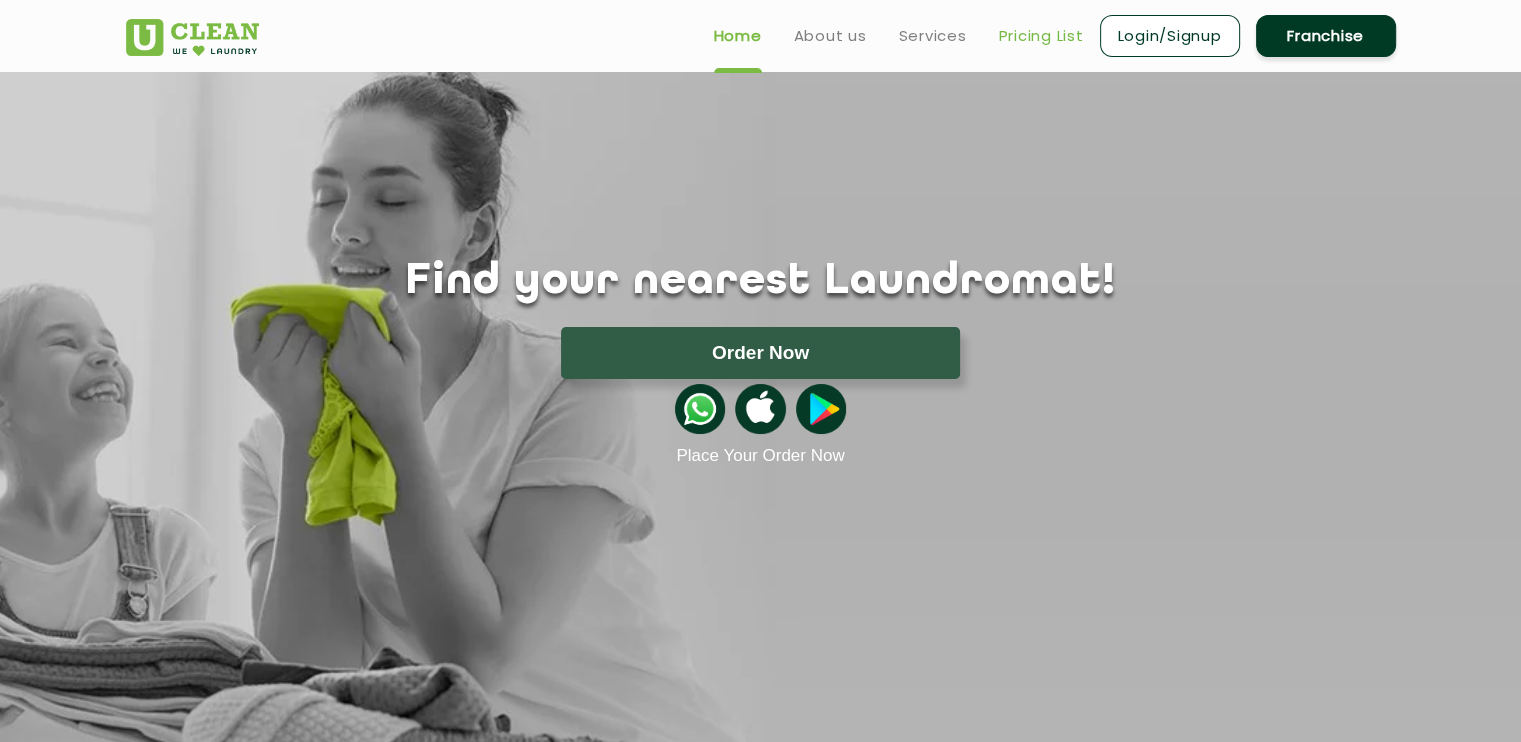 click on "Pricing List" at bounding box center [1041, 36] 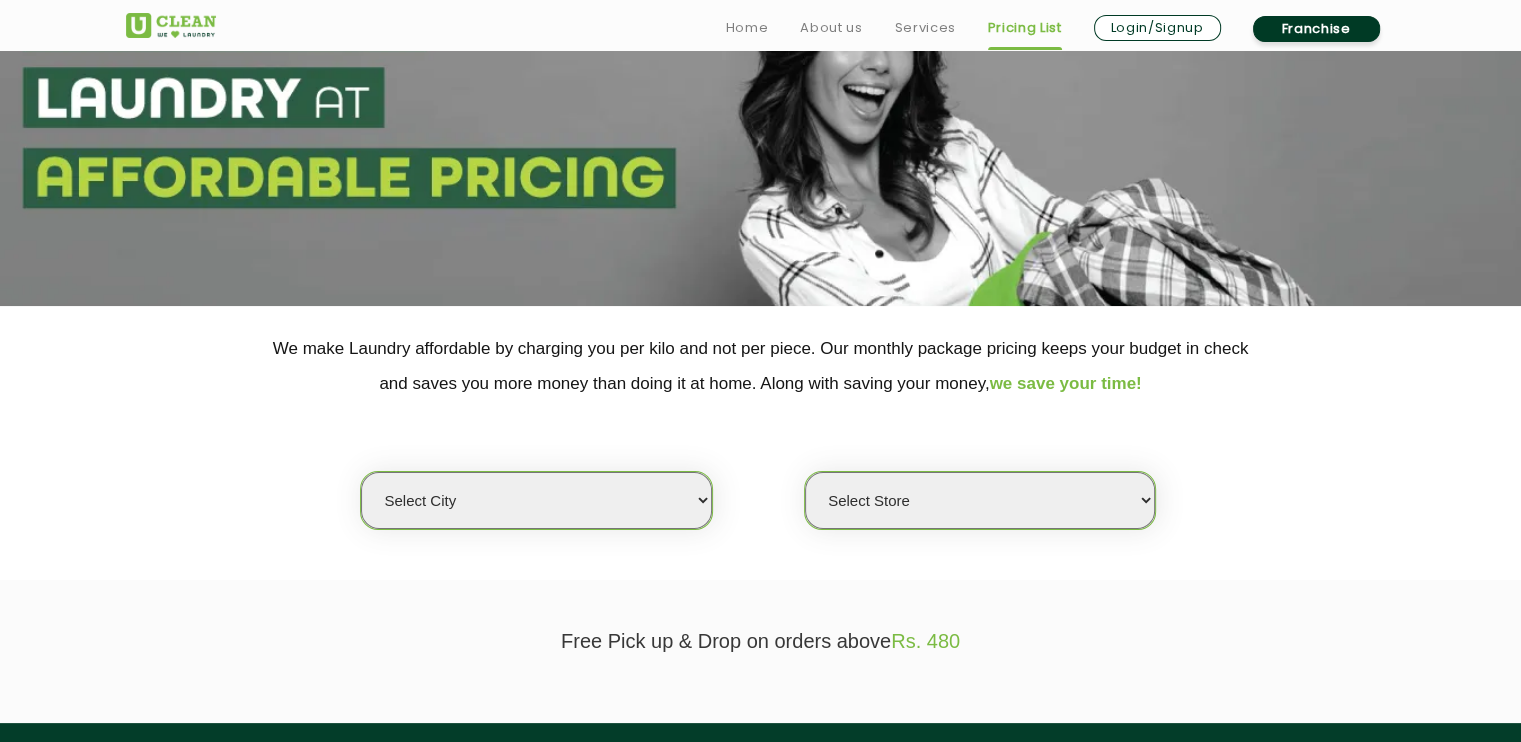 scroll, scrollTop: 266, scrollLeft: 0, axis: vertical 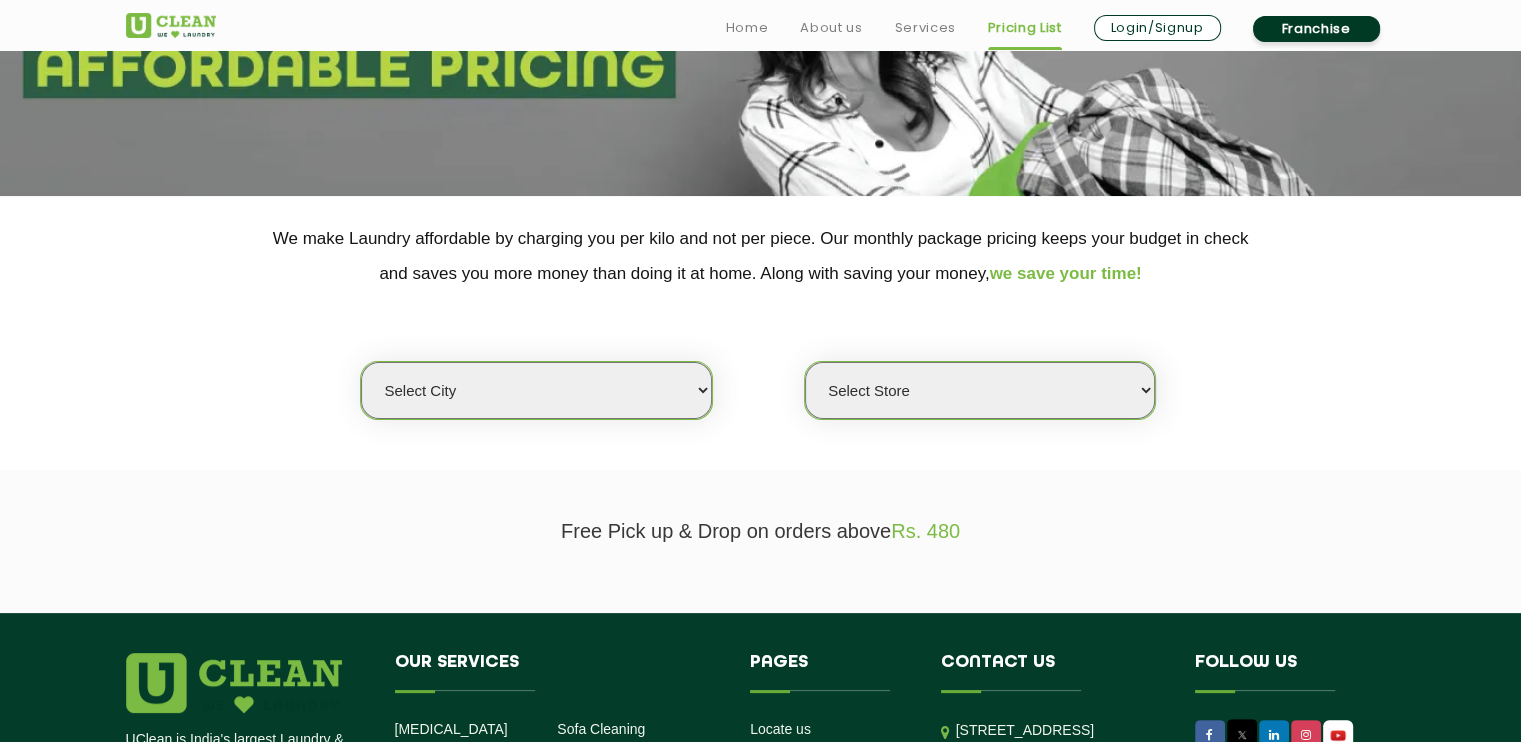 click on "Select city Aalo Agartala Agra Ahmedabad Akola Aligarh Alwar - UClean Select Amravati Aurangabad Ayodhya Bahadurgarh Bahraich Baleswar Baramulla Bareilly Barmer Barpeta Bathinda Belgaum Bengaluru Berhampur Bettiah Bhagalpur Bhilwara Bhiwadi Bhopal Bhubaneshwar Bidar Bikaner Bilaspur Bokaro Bongaigaon Chandigarh Chennai Chitrakoot Cochin Coimbatore Cooch Behar Coonoor Daman Danapur Darrang Daudnagar Dehradun Delhi Deoghar Dhanbad Dharwad Dhule Dibrugarh Digboi Dimapur Dindigul Duliajan Ellenabad Erode Faridabad Gandhidham Gandhinagar Garia Ghaziabad Goa Gohana Gonda Gorakhpur Gurugram Guwahati Gwalior Haldwani Hamirpur Hanumangarh Haridwar Hingoli Hojai Howrah Hubli Hyderabad Imphal Indore Itanagar Jagdalpur Jagraon Jaipur Jaipur - Select Jammu Jamshedpur Jehanabad Jhansi Jodhpur Jorhat Kaithal Kakinada Kanpur Kargil Karimganj Kathmandu Kharupetia Khopoli Kochi Kohima Kokapet Kokrajhar Kolhapur Kolkata Kota Kotdwar Krishnanagar Kundli Kurnool Latur Leh Longding Lower Subansiri Lucknow Ludhiana Madurai Manali" at bounding box center (536, 390) 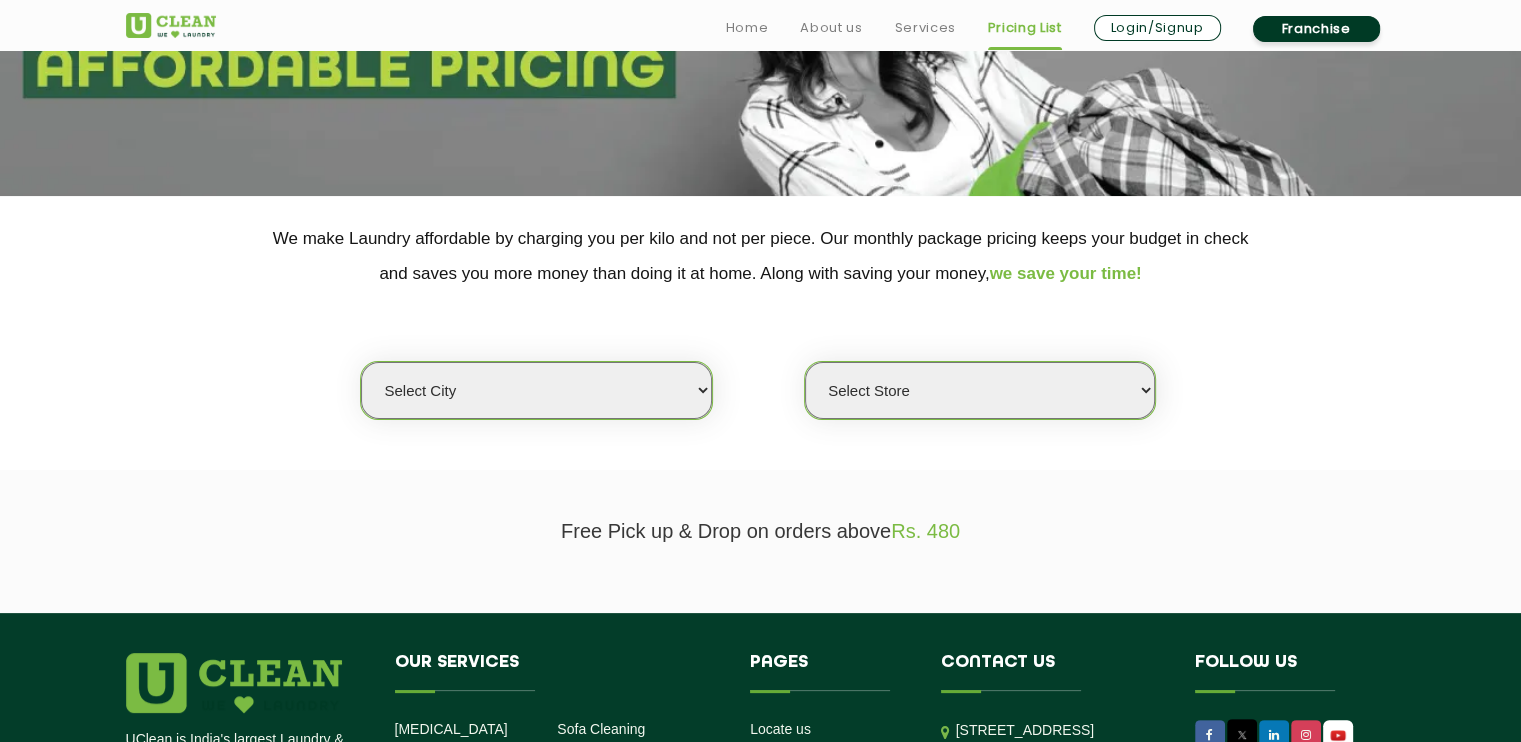 click on "Select city Aalo Agartala Agra Ahmedabad Akola Aligarh Alwar - UClean Select Amravati Aurangabad Ayodhya Bahadurgarh Bahraich Baleswar Baramulla Bareilly Barmer Barpeta Bathinda Belgaum Bengaluru Berhampur Bettiah Bhagalpur Bhilwara Bhiwadi Bhopal Bhubaneshwar Bidar Bikaner Bilaspur Bokaro Bongaigaon Chandigarh Chennai Chitrakoot Cochin Coimbatore Cooch Behar Coonoor Daman Danapur Darrang Daudnagar Dehradun Delhi Deoghar Dhanbad Dharwad Dhule Dibrugarh Digboi Dimapur Dindigul Duliajan Ellenabad Erode Faridabad Gandhidham Gandhinagar Garia Ghaziabad Goa Gohana Gonda Gorakhpur Gurugram Guwahati Gwalior Haldwani Hamirpur Hanumangarh Haridwar Hingoli Hojai Howrah Hubli Hyderabad Imphal Indore Itanagar Jagdalpur Jagraon Jaipur Jaipur - Select Jammu Jamshedpur Jehanabad Jhansi Jodhpur Jorhat Kaithal Kakinada Kanpur Kargil Karimganj Kathmandu Kharupetia Khopoli Kochi Kohima Kokapet Kokrajhar Kolhapur Kolkata Kota Kotdwar Krishnanagar Kundli Kurnool Latur Leh Longding Lower Subansiri Lucknow Ludhiana Madurai Manali" at bounding box center (536, 390) 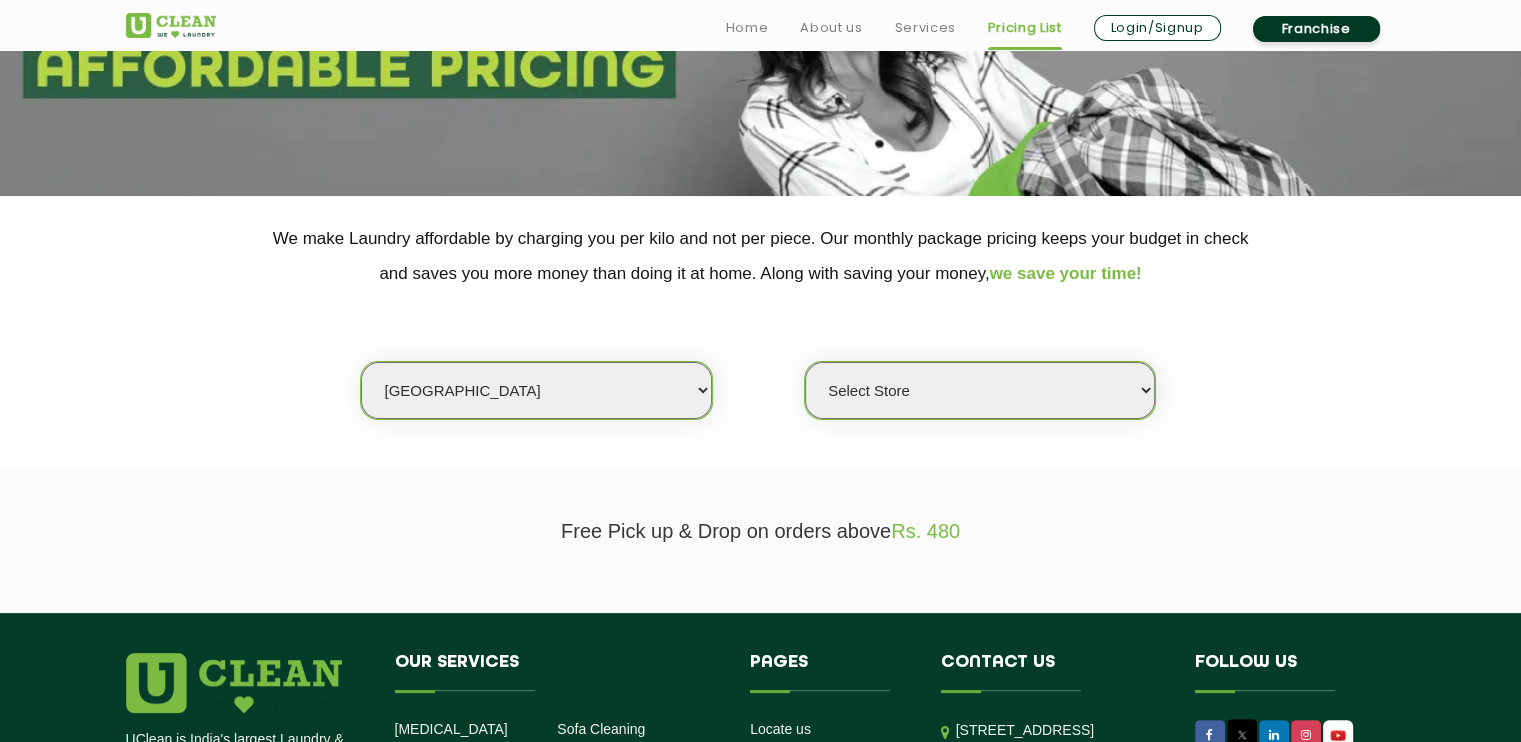 click on "Select city Aalo Agartala Agra Ahmedabad Akola Aligarh Alwar - UClean Select Amravati Aurangabad Ayodhya Bahadurgarh Bahraich Baleswar Baramulla Bareilly Barmer Barpeta Bathinda Belgaum Bengaluru Berhampur Bettiah Bhagalpur Bhilwara Bhiwadi Bhopal Bhubaneshwar Bidar Bikaner Bilaspur Bokaro Bongaigaon Chandigarh Chennai Chitrakoot Cochin Coimbatore Cooch Behar Coonoor Daman Danapur Darrang Daudnagar Dehradun Delhi Deoghar Dhanbad Dharwad Dhule Dibrugarh Digboi Dimapur Dindigul Duliajan Ellenabad Erode Faridabad Gandhidham Gandhinagar Garia Ghaziabad Goa Gohana Gonda Gorakhpur Gurugram Guwahati Gwalior Haldwani Hamirpur Hanumangarh Haridwar Hingoli Hojai Howrah Hubli Hyderabad Imphal Indore Itanagar Jagdalpur Jagraon Jaipur Jaipur - Select Jammu Jamshedpur Jehanabad Jhansi Jodhpur Jorhat Kaithal Kakinada Kanpur Kargil Karimganj Kathmandu Kharupetia Khopoli Kochi Kohima Kokapet Kokrajhar Kolhapur Kolkata Kota Kotdwar Krishnanagar Kundli Kurnool Latur Leh Longding Lower Subansiri Lucknow Ludhiana Madurai Manali" at bounding box center (536, 390) 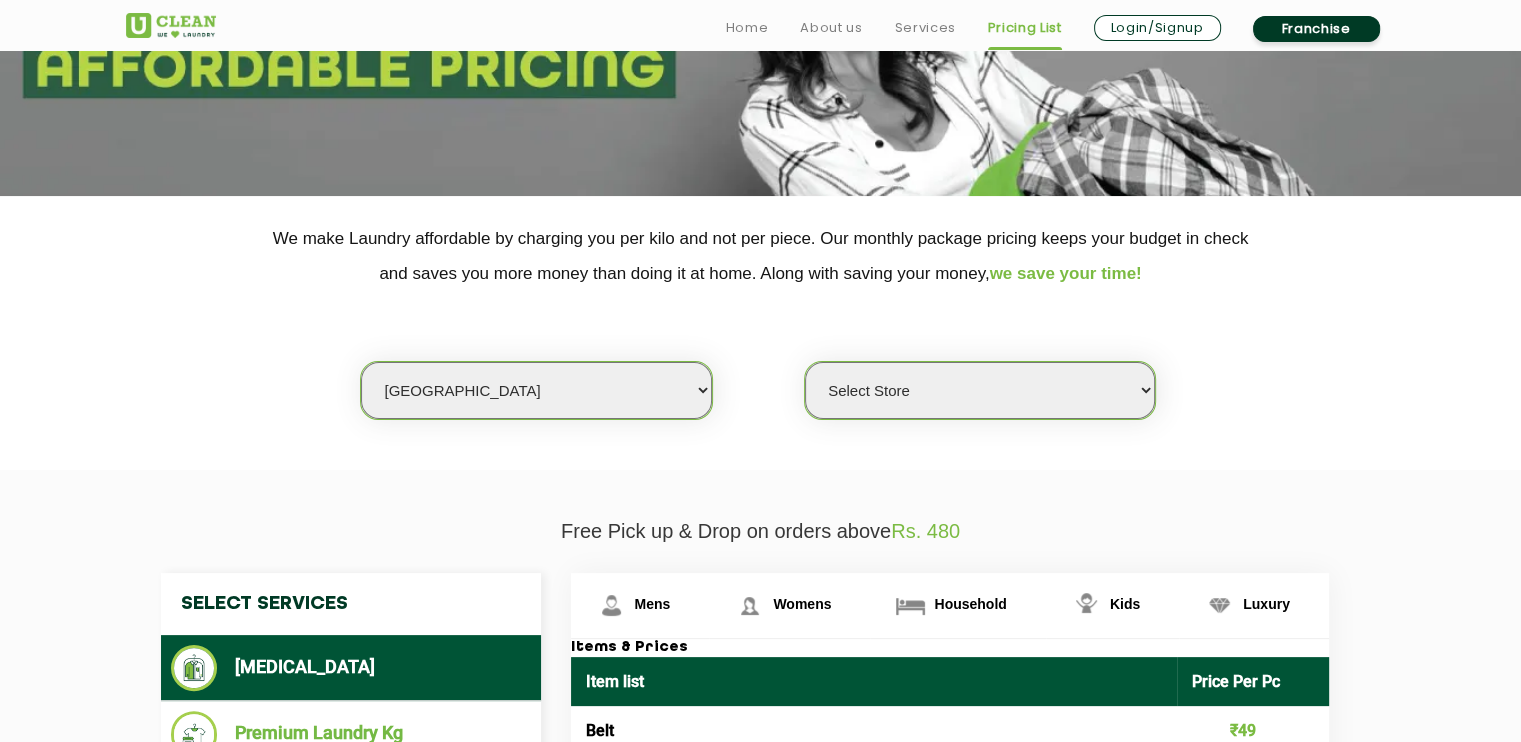 click on "Select Store UClean Bhatagaon Raipur UClean Shankar Nagar Raipur UClean Mahadev Ghat Road UClean Tagore Nagar" at bounding box center (980, 390) 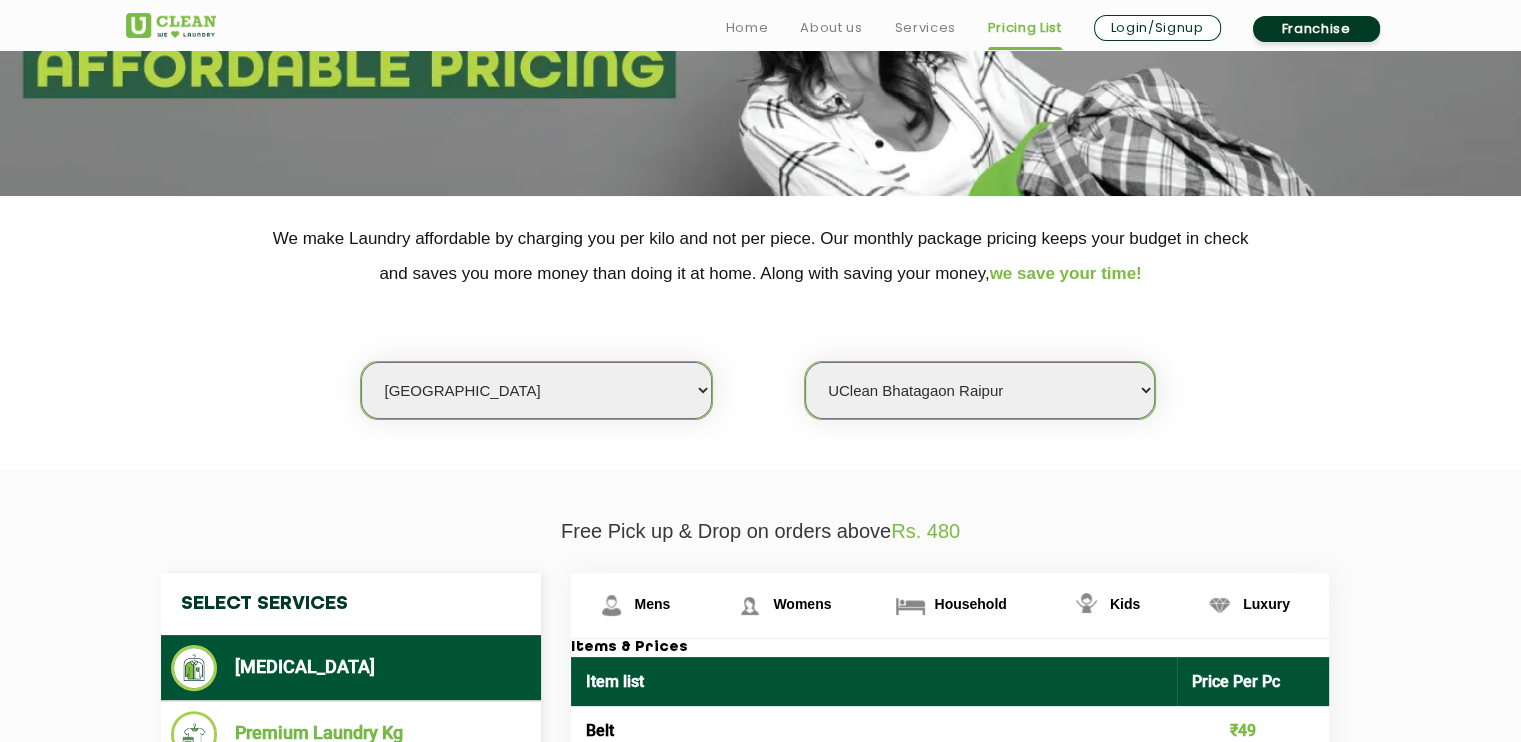 click on "Select Store UClean Bhatagaon Raipur UClean Shankar Nagar Raipur UClean Mahadev Ghat Road UClean Tagore Nagar" at bounding box center [980, 390] 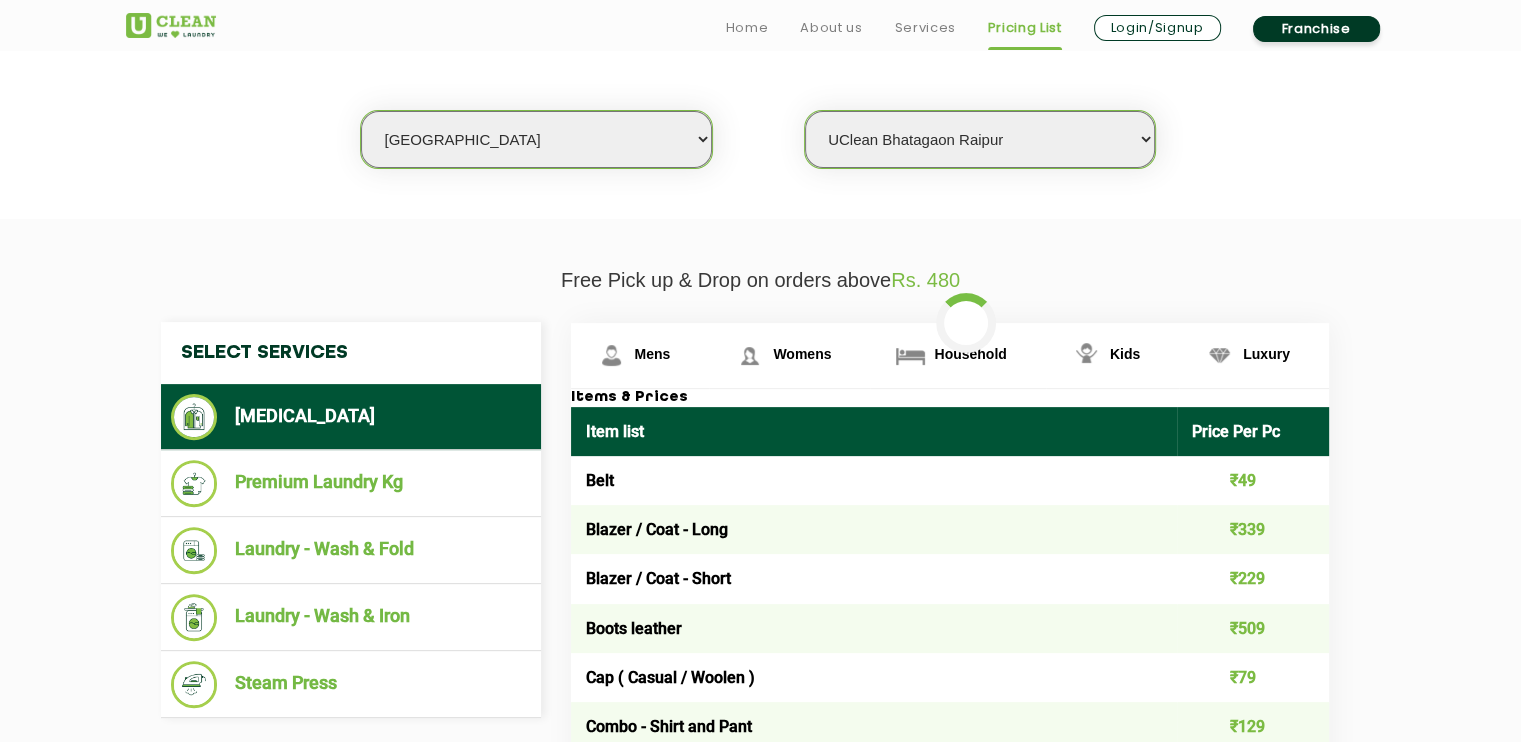 scroll, scrollTop: 533, scrollLeft: 0, axis: vertical 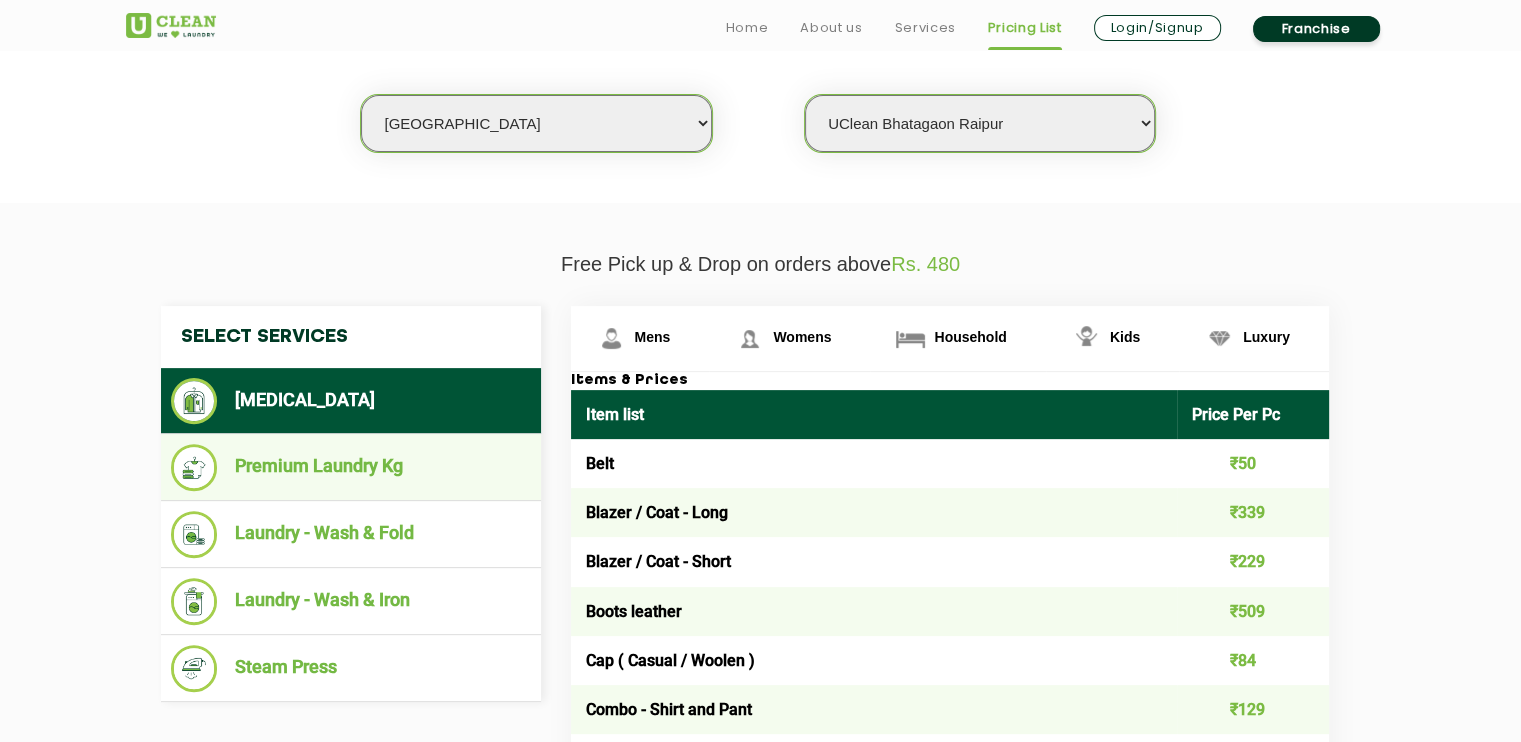 click on "Premium Laundry Kg" at bounding box center [351, 467] 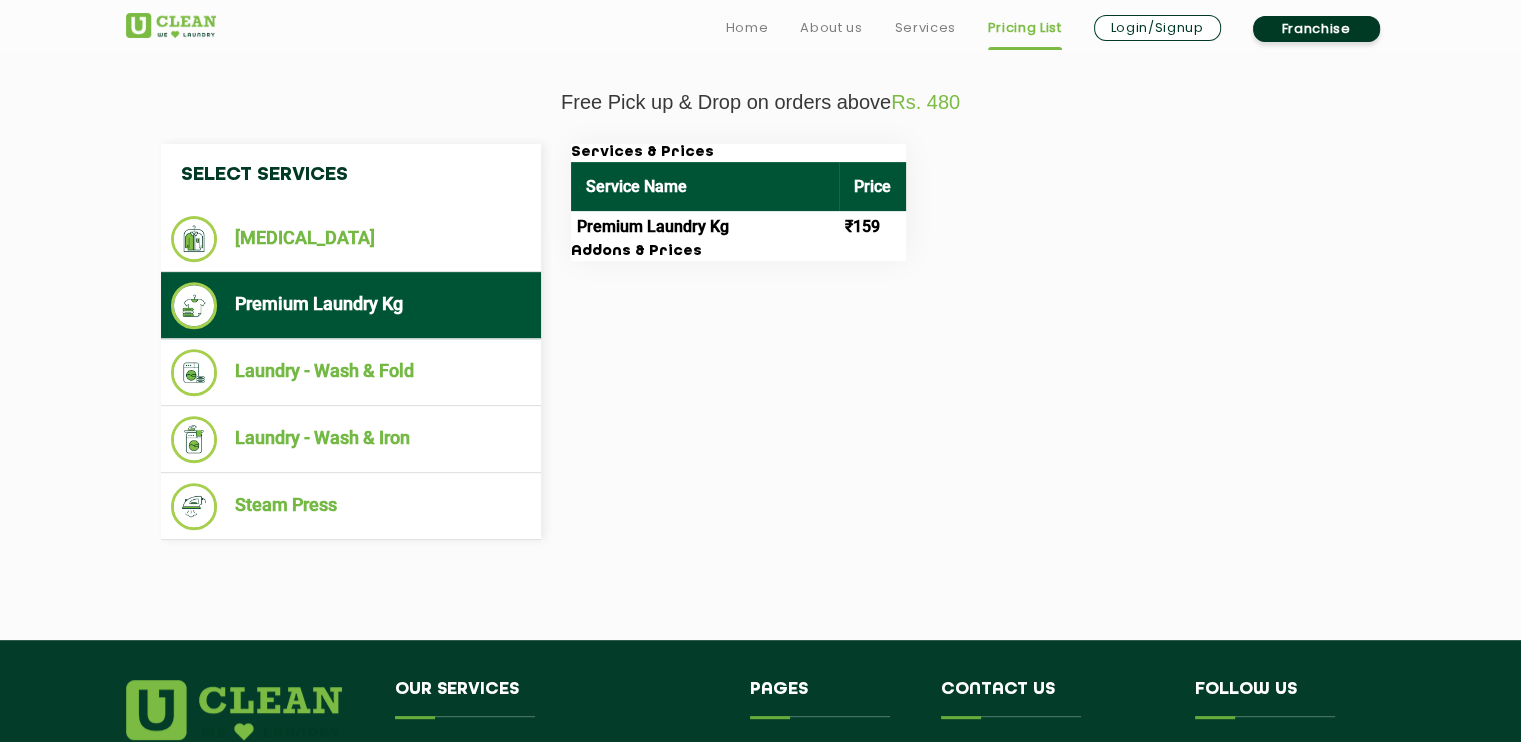 scroll, scrollTop: 700, scrollLeft: 0, axis: vertical 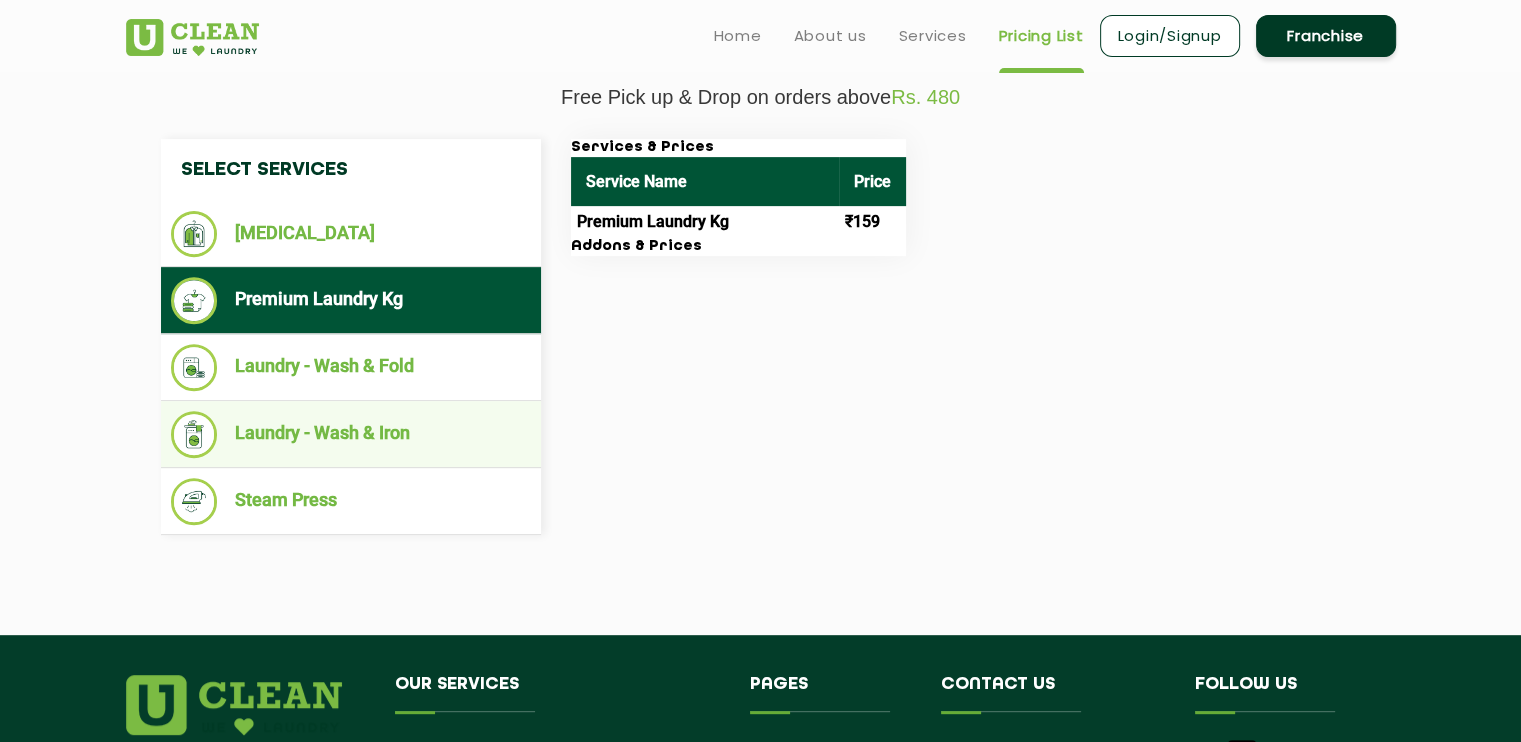 click on "Laundry - Wash & Iron" at bounding box center [351, 434] 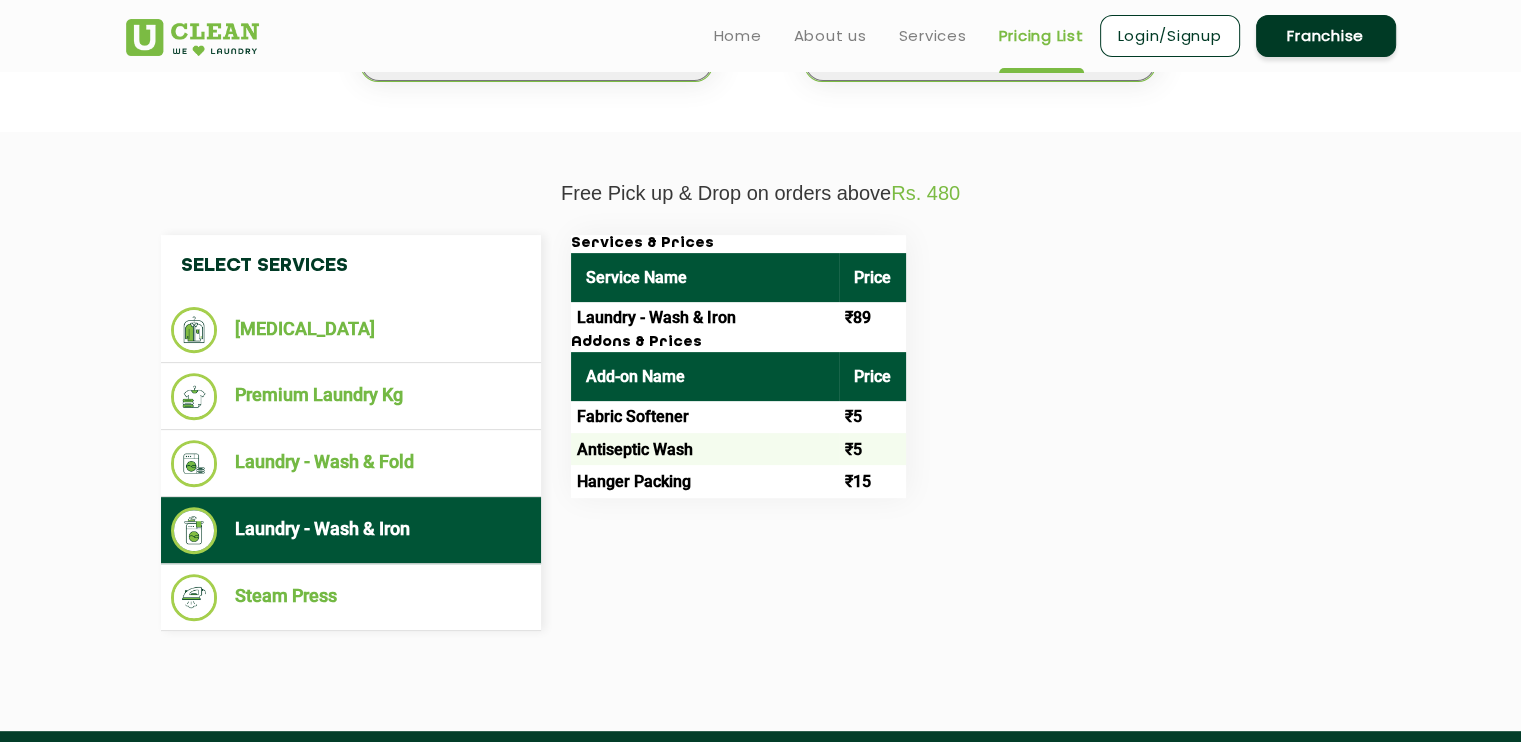 scroll, scrollTop: 600, scrollLeft: 0, axis: vertical 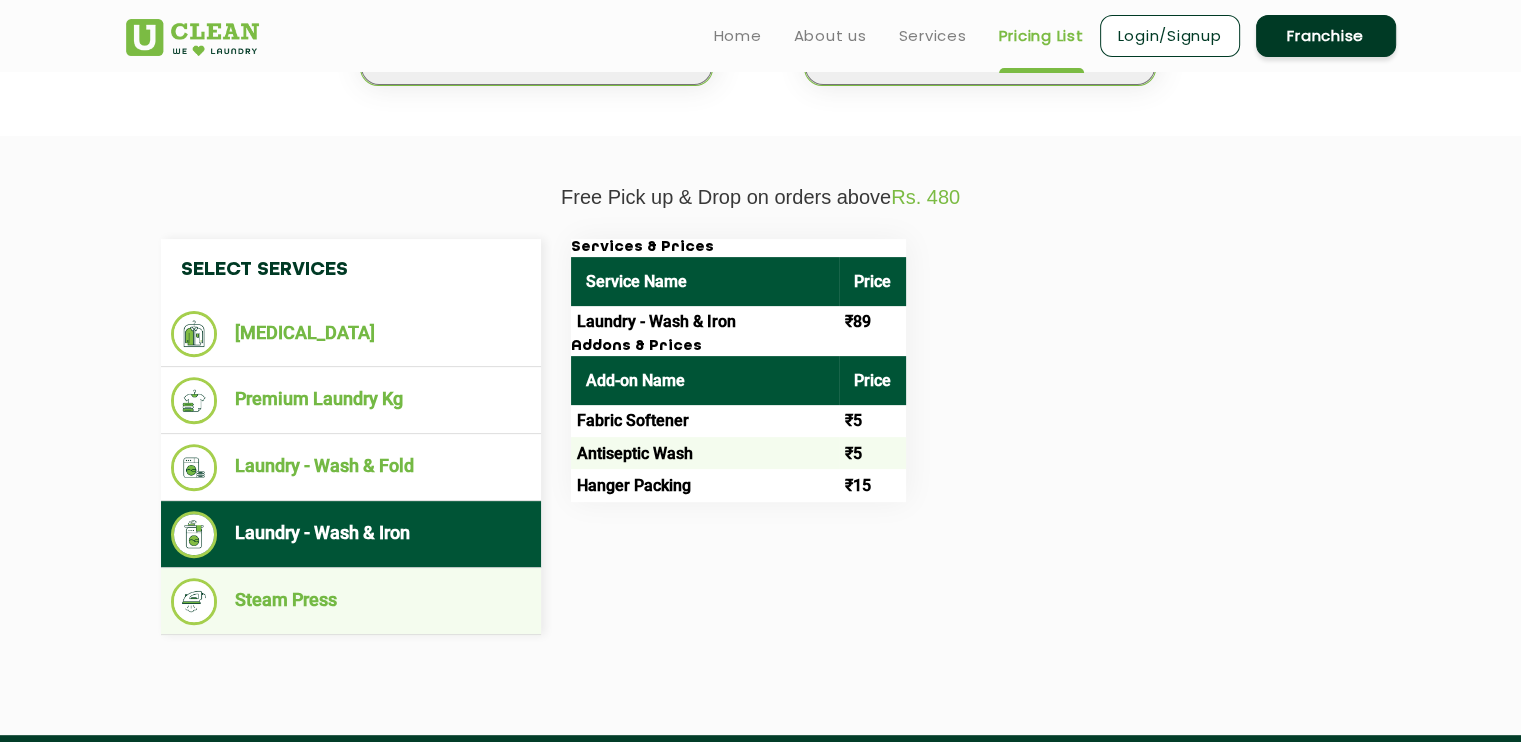click on "Steam Press" at bounding box center (351, 601) 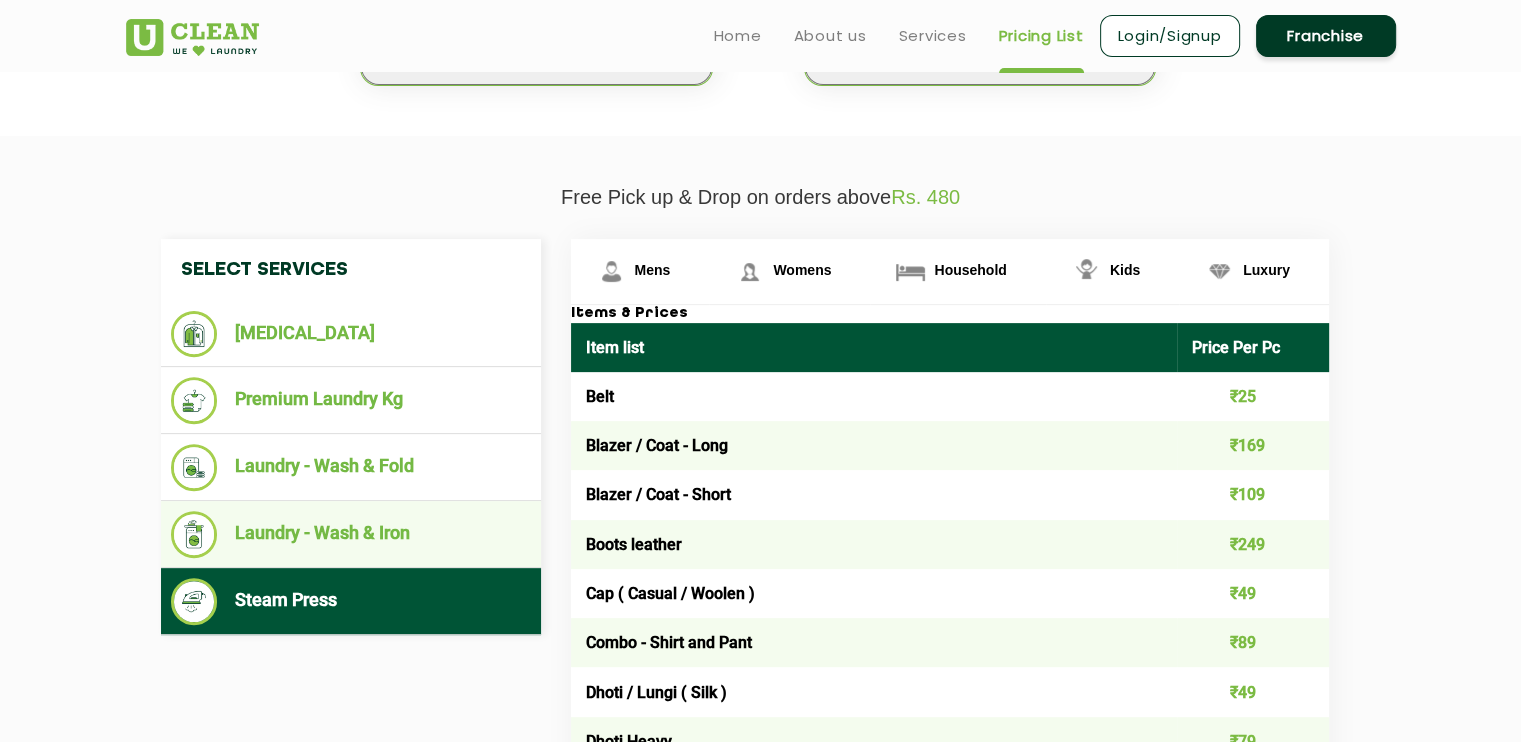 click on "Laundry - Wash & Iron" at bounding box center (351, 534) 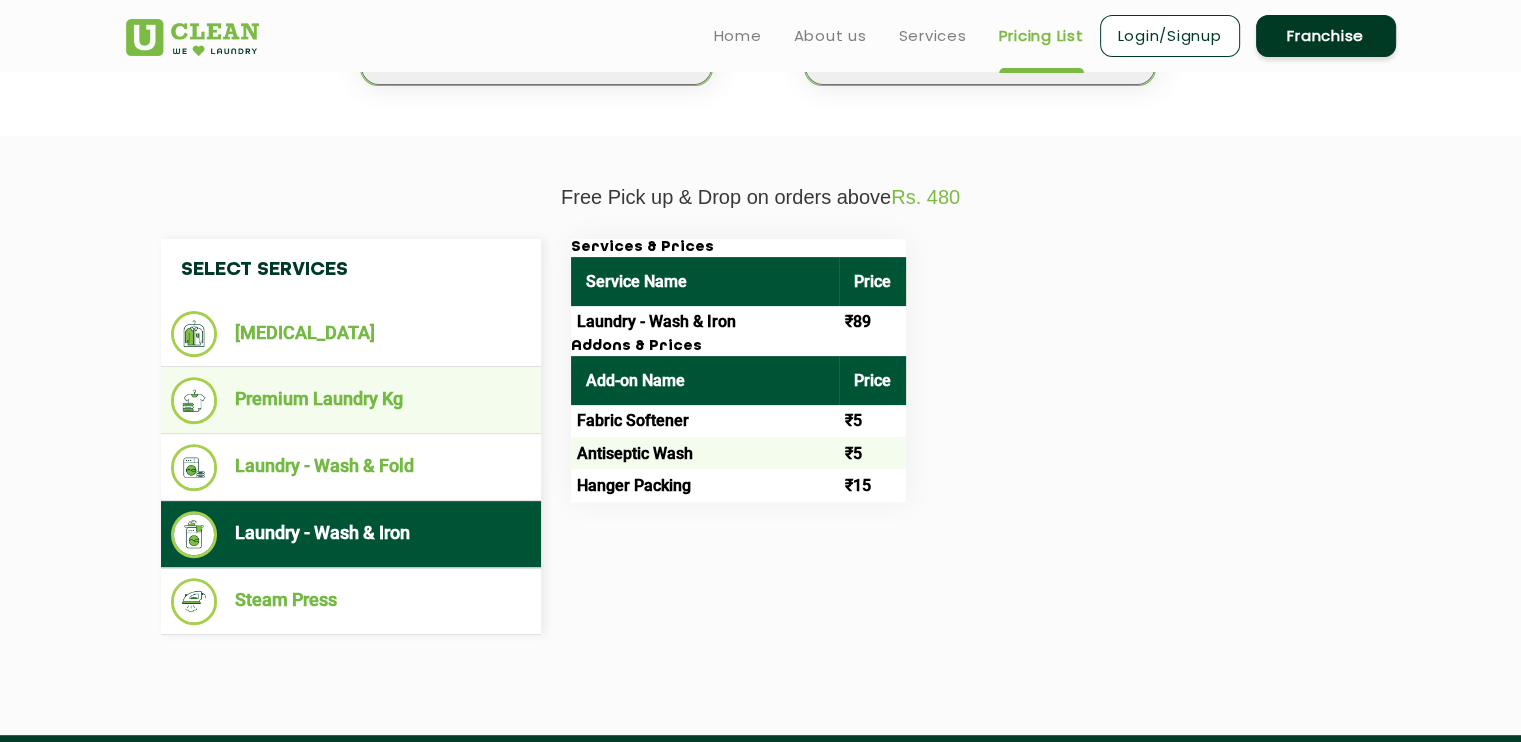 click on "Premium Laundry Kg" at bounding box center (351, 400) 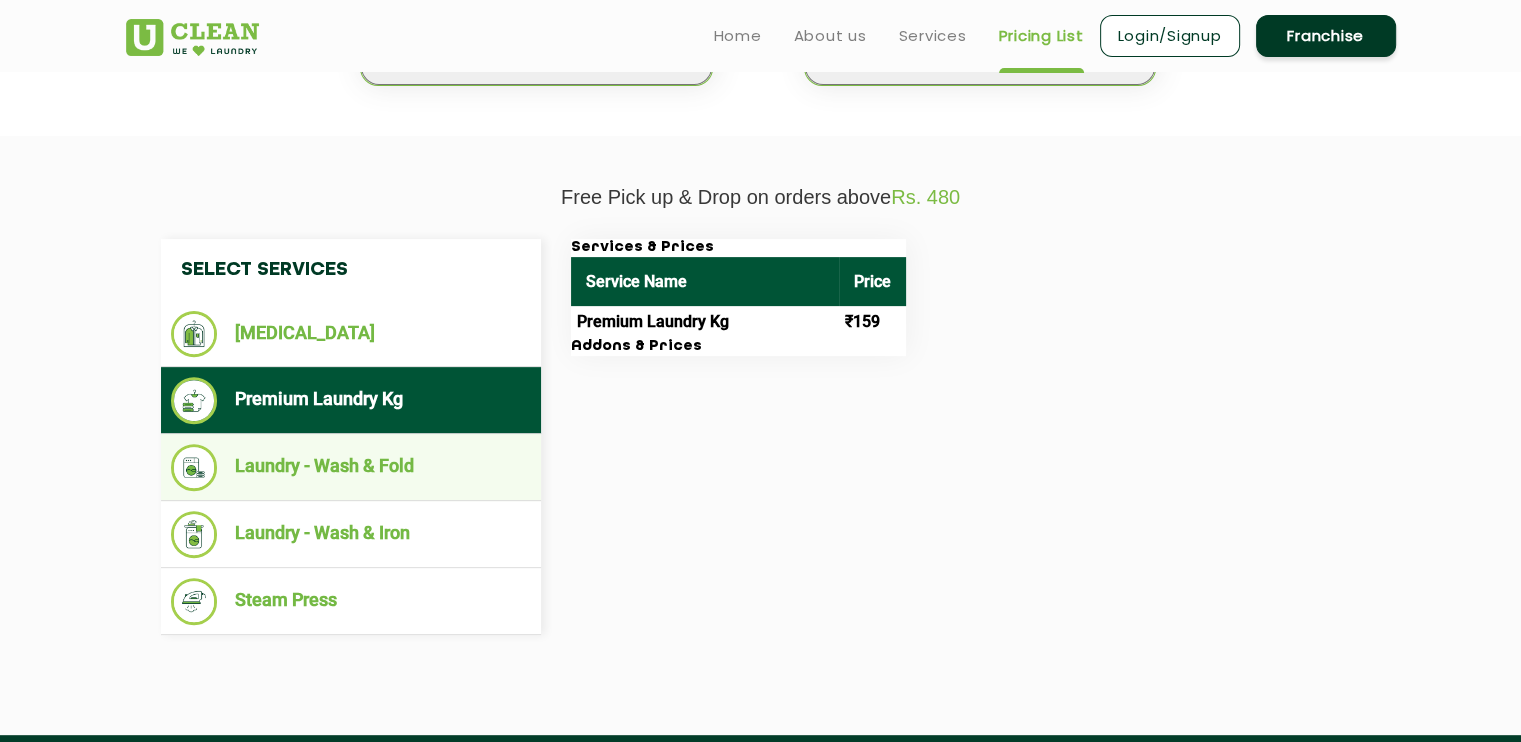 click on "Laundry - Wash & Fold" at bounding box center (351, 467) 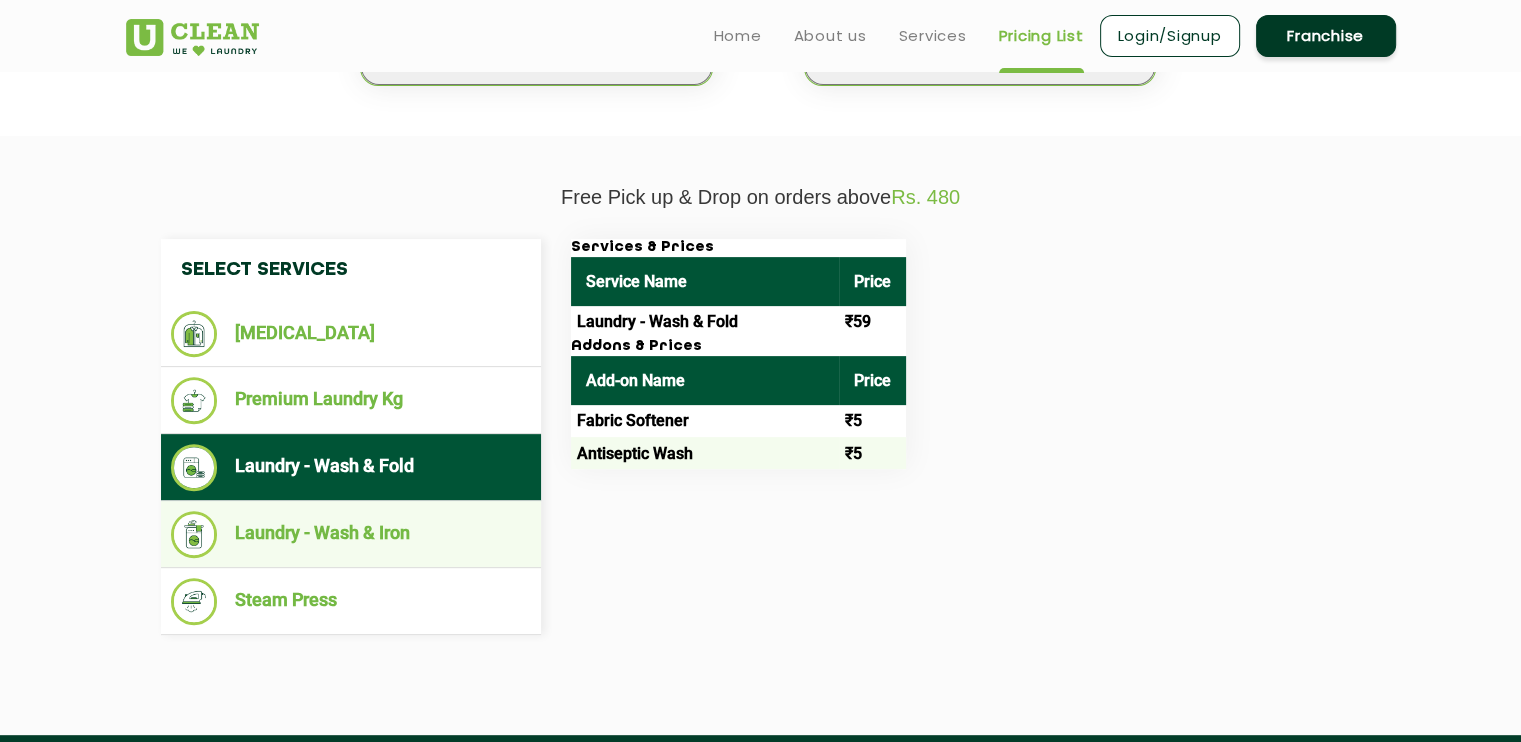 click on "Laundry - Wash & Iron" at bounding box center (351, 534) 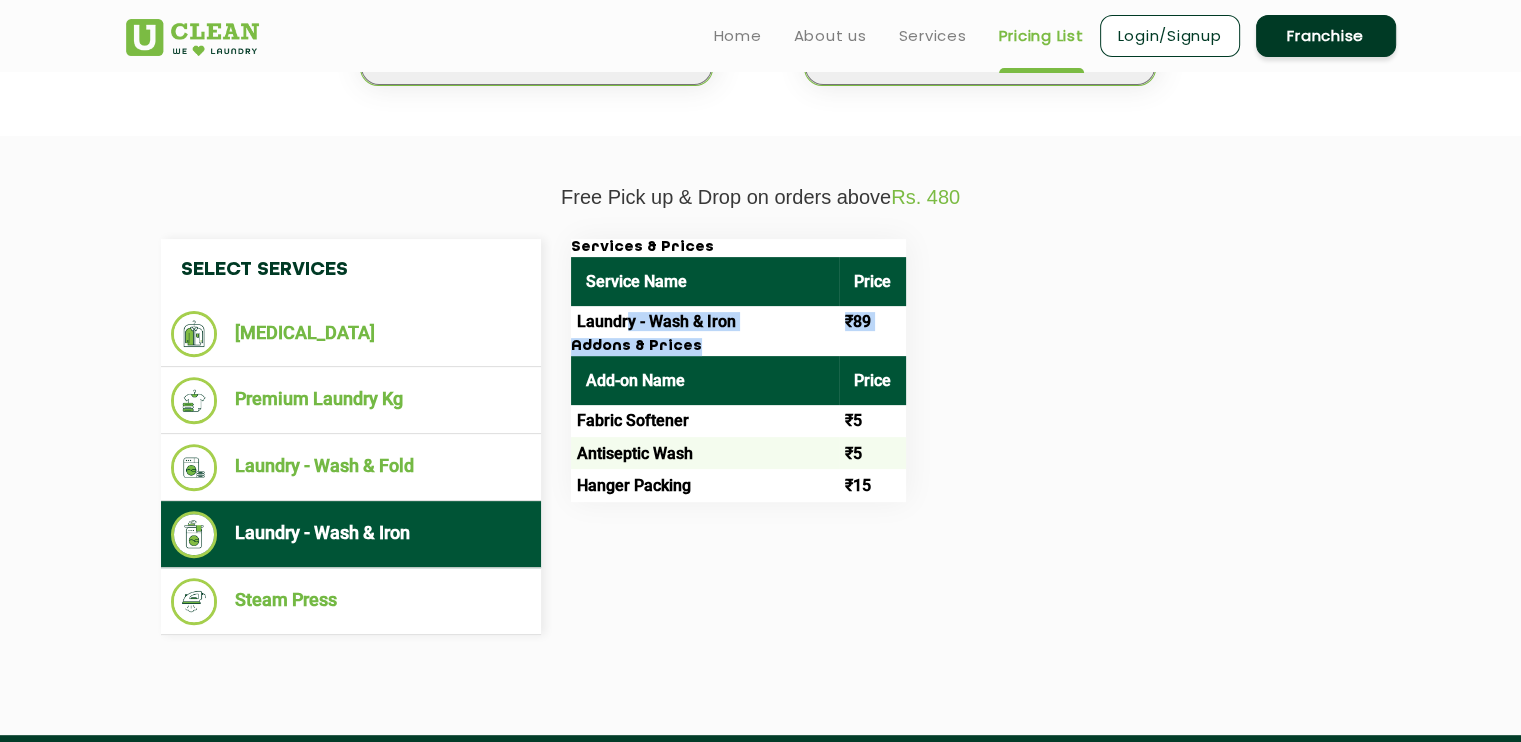drag, startPoint x: 627, startPoint y: 333, endPoint x: 888, endPoint y: 340, distance: 261.09384 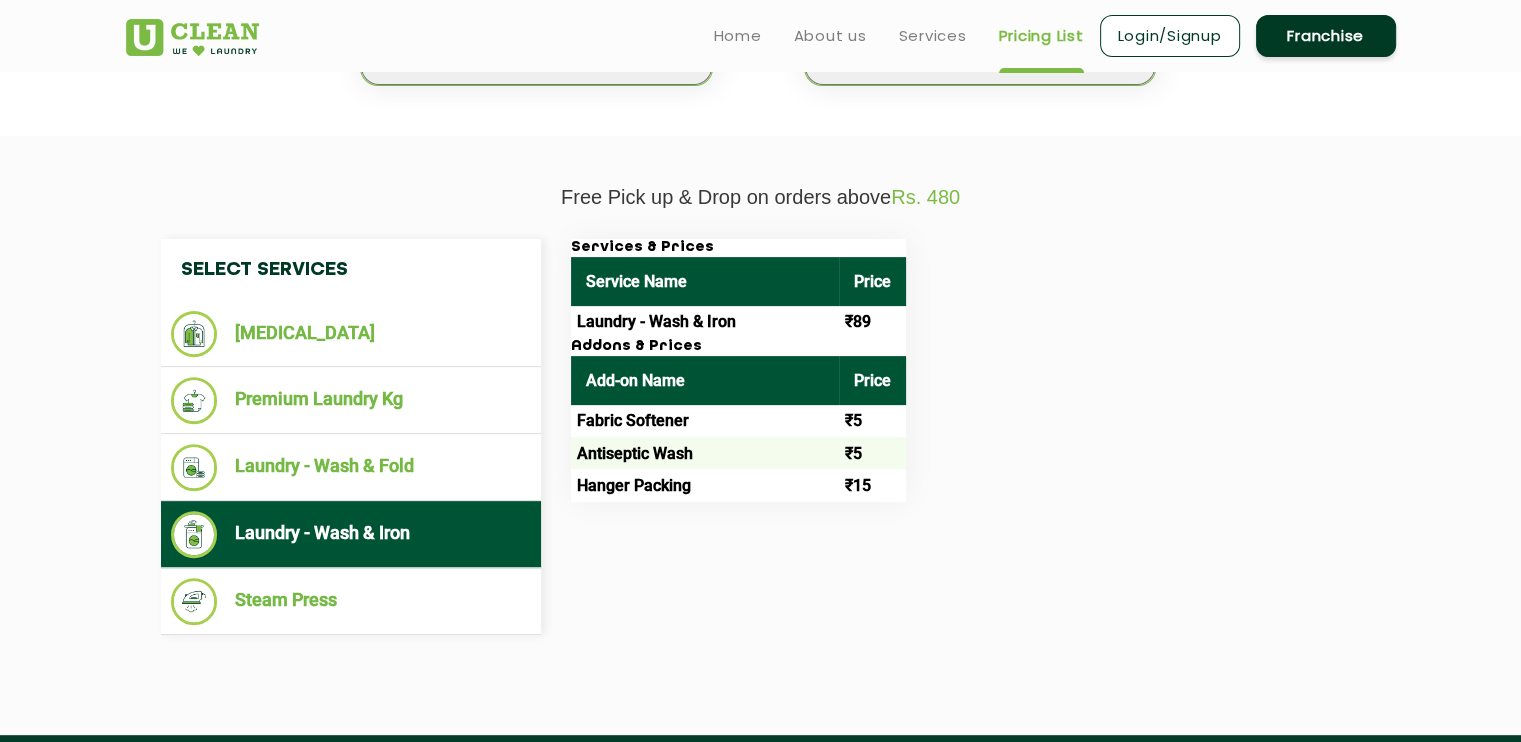click on "Services & Prices Service Name Price Laundry - Wash & Iron ₹89 Addons & Prices Add-on Name Price Fabric Softener ₹5 Antiseptic Wash ₹5 Hanger Packing ₹15" at bounding box center [966, 370] 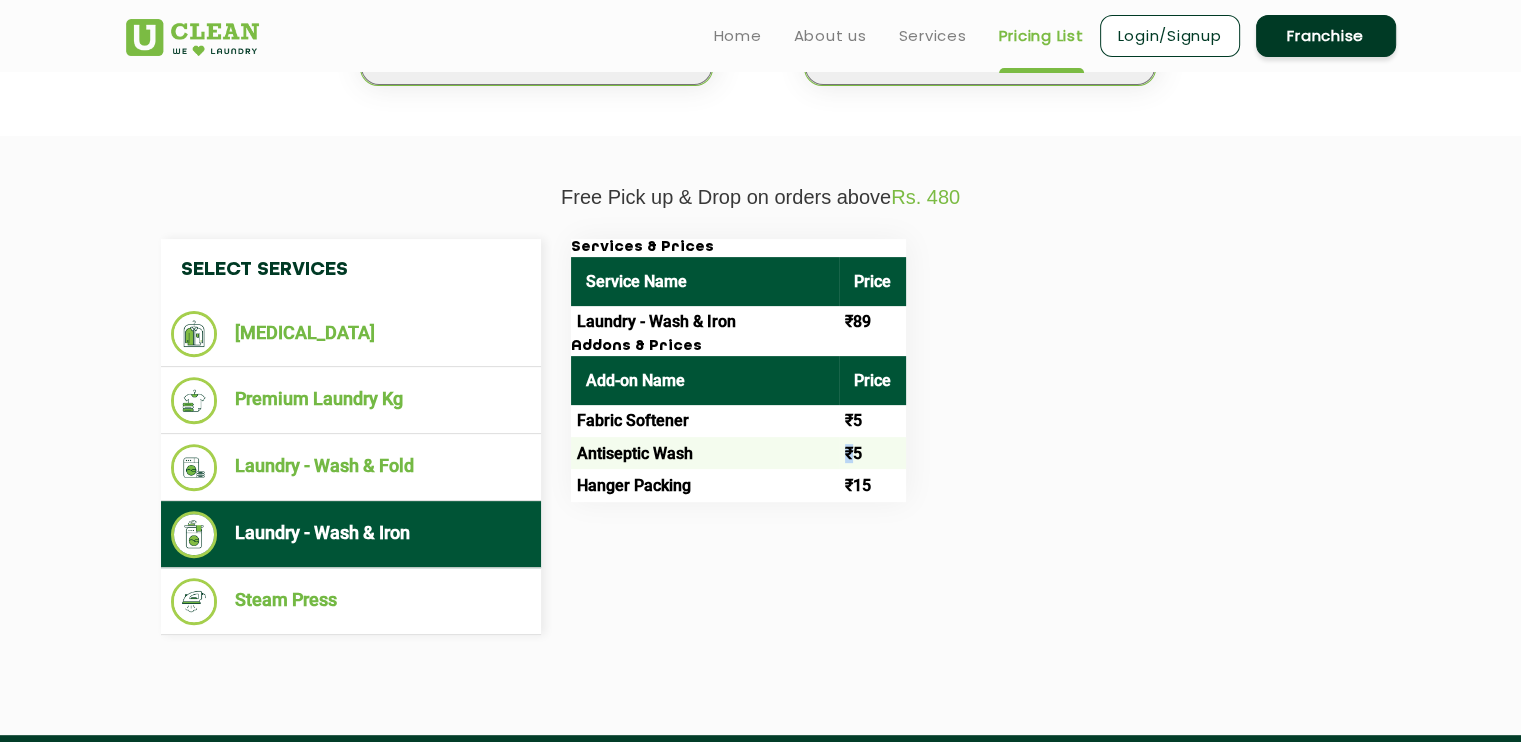 drag, startPoint x: 848, startPoint y: 466, endPoint x: 690, endPoint y: 468, distance: 158.01266 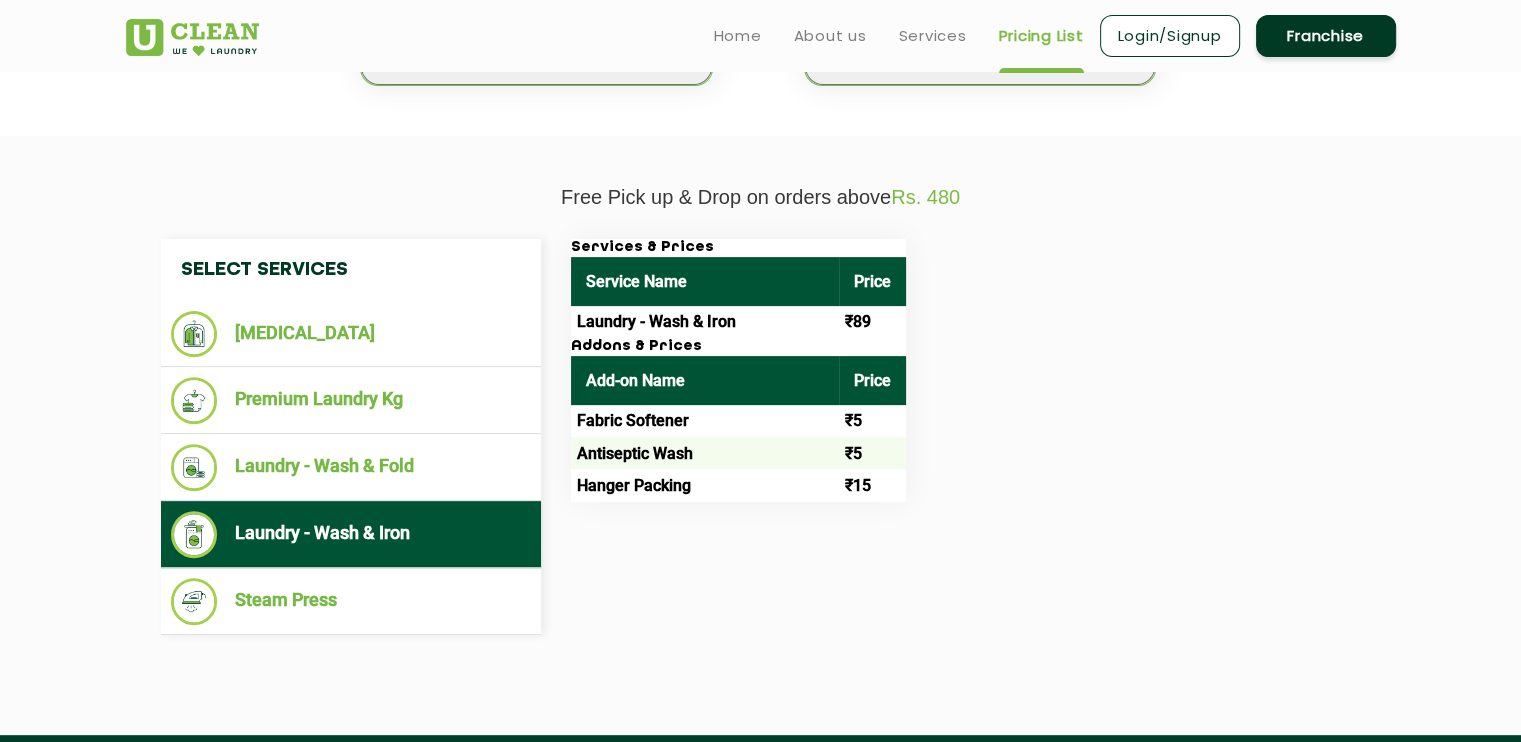 click on "Fabric Softener" at bounding box center [705, 421] 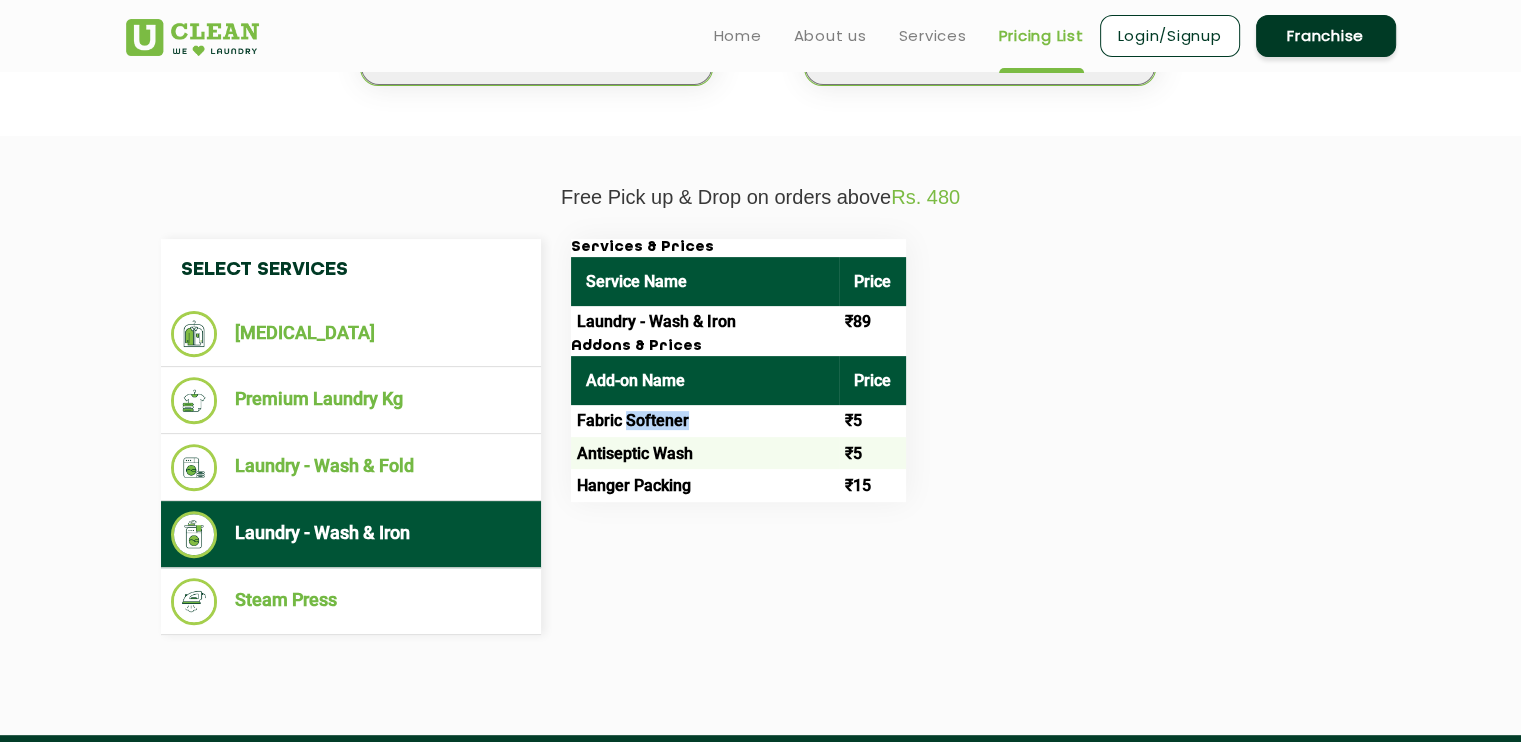 click on "Fabric Softener" at bounding box center [705, 421] 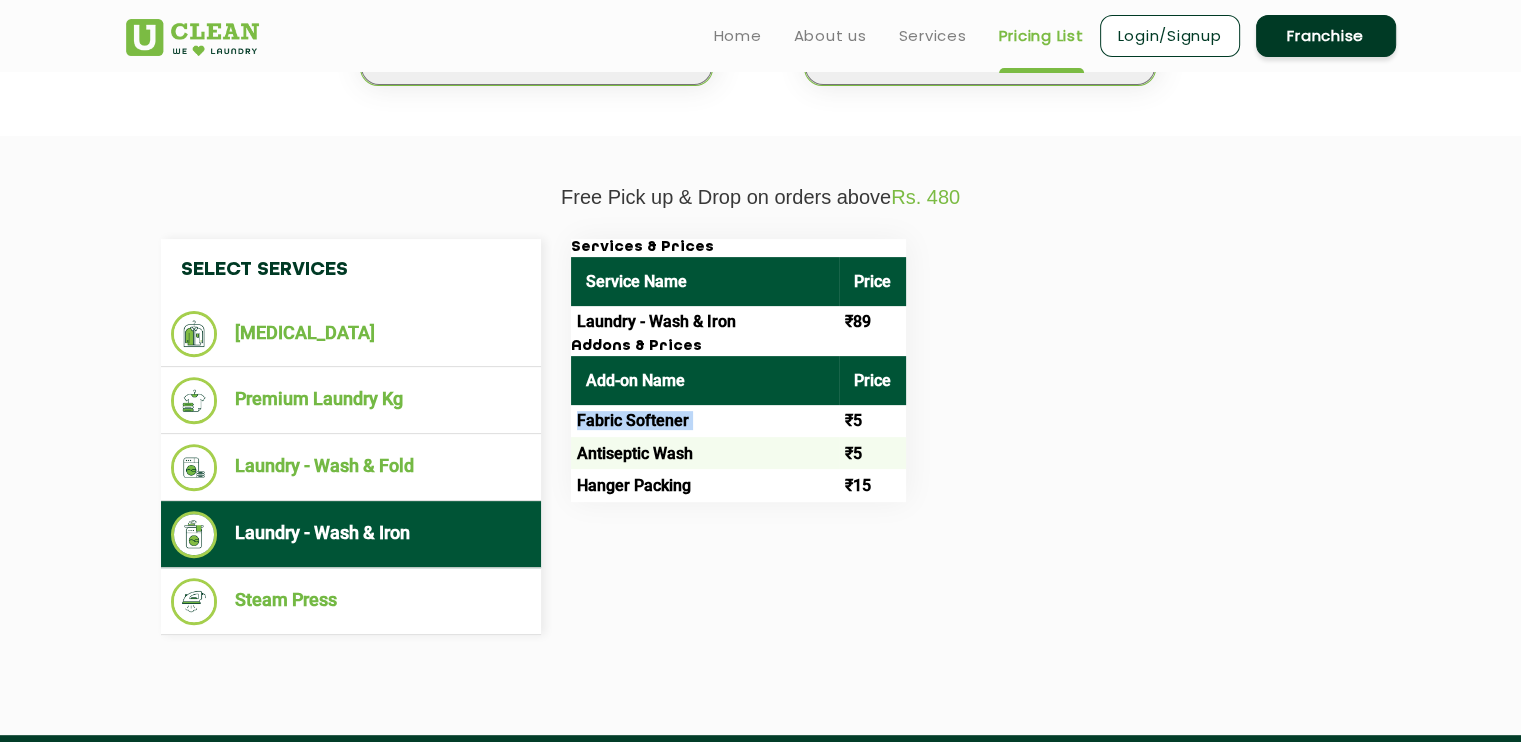click on "Fabric Softener" at bounding box center [705, 421] 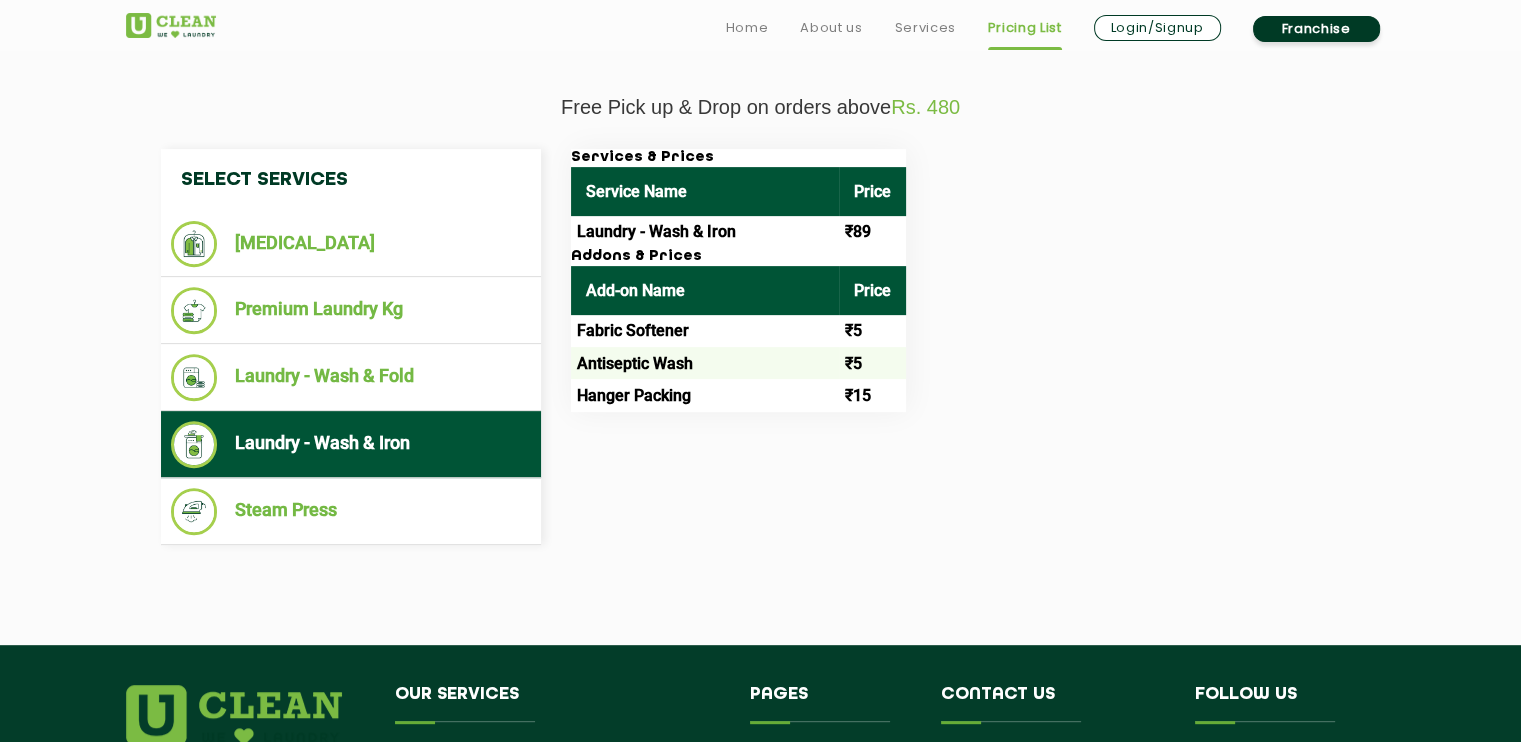 scroll, scrollTop: 733, scrollLeft: 0, axis: vertical 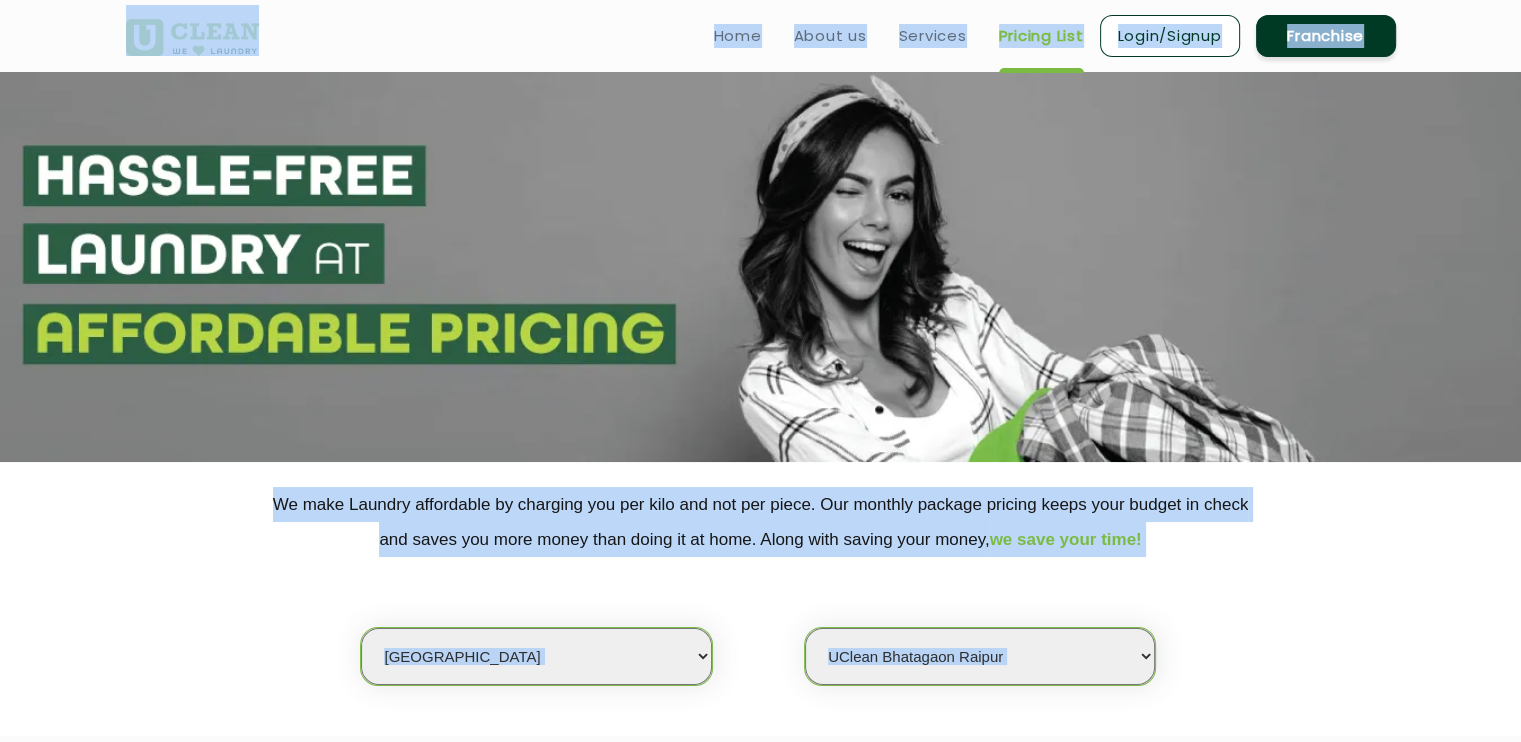 drag, startPoint x: 964, startPoint y: 504, endPoint x: 90, endPoint y: 14, distance: 1001.986 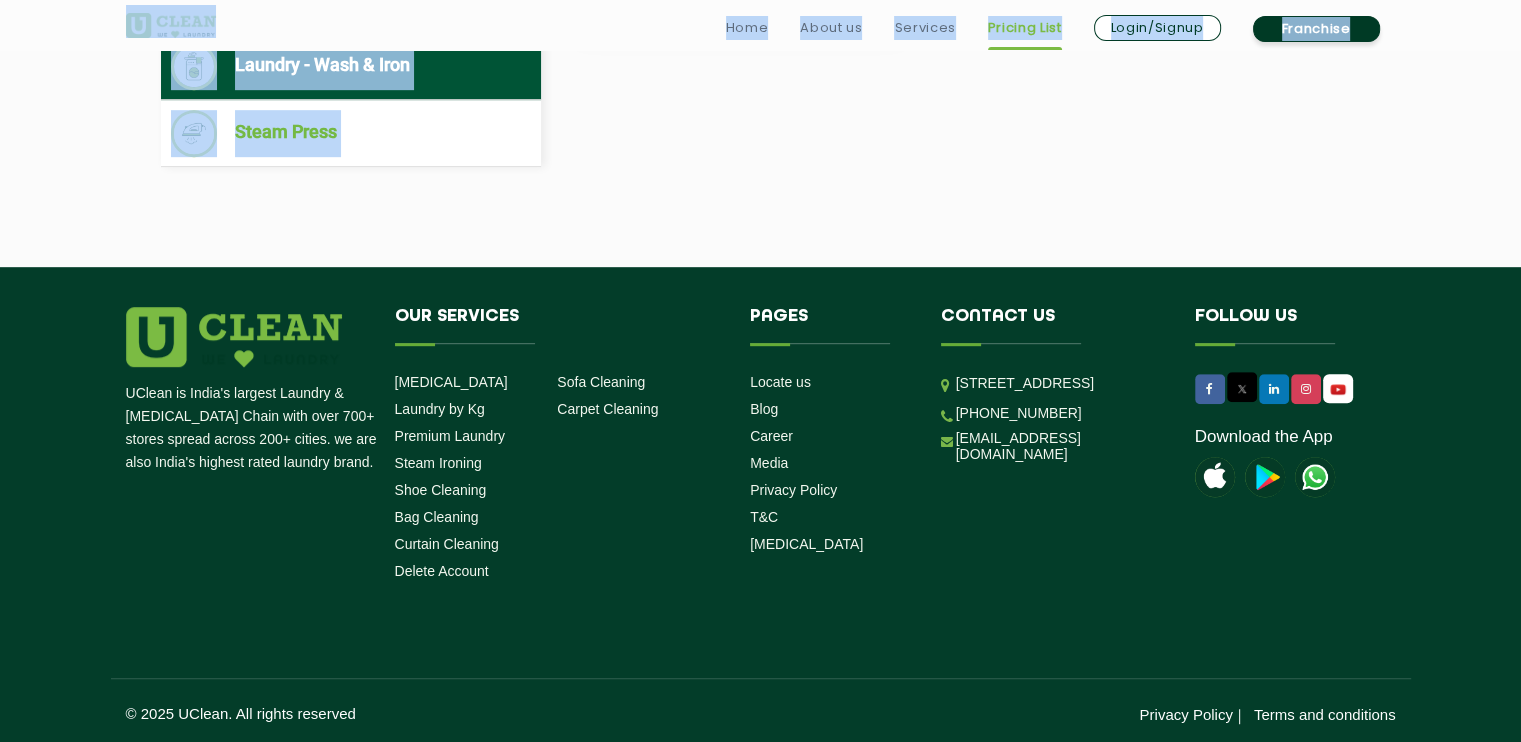 scroll, scrollTop: 1070, scrollLeft: 0, axis: vertical 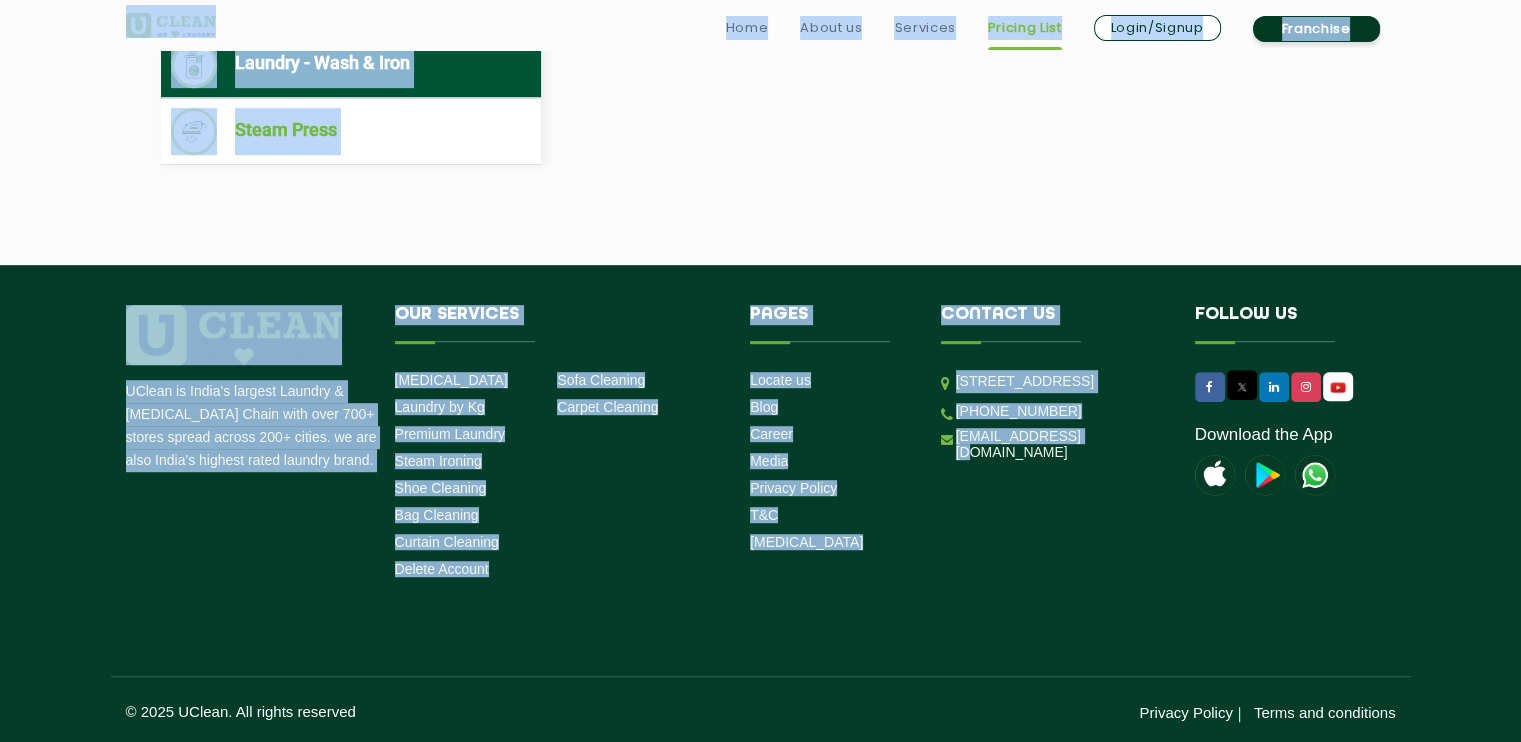 drag, startPoint x: 90, startPoint y: 14, endPoint x: 1096, endPoint y: 511, distance: 1122.0718 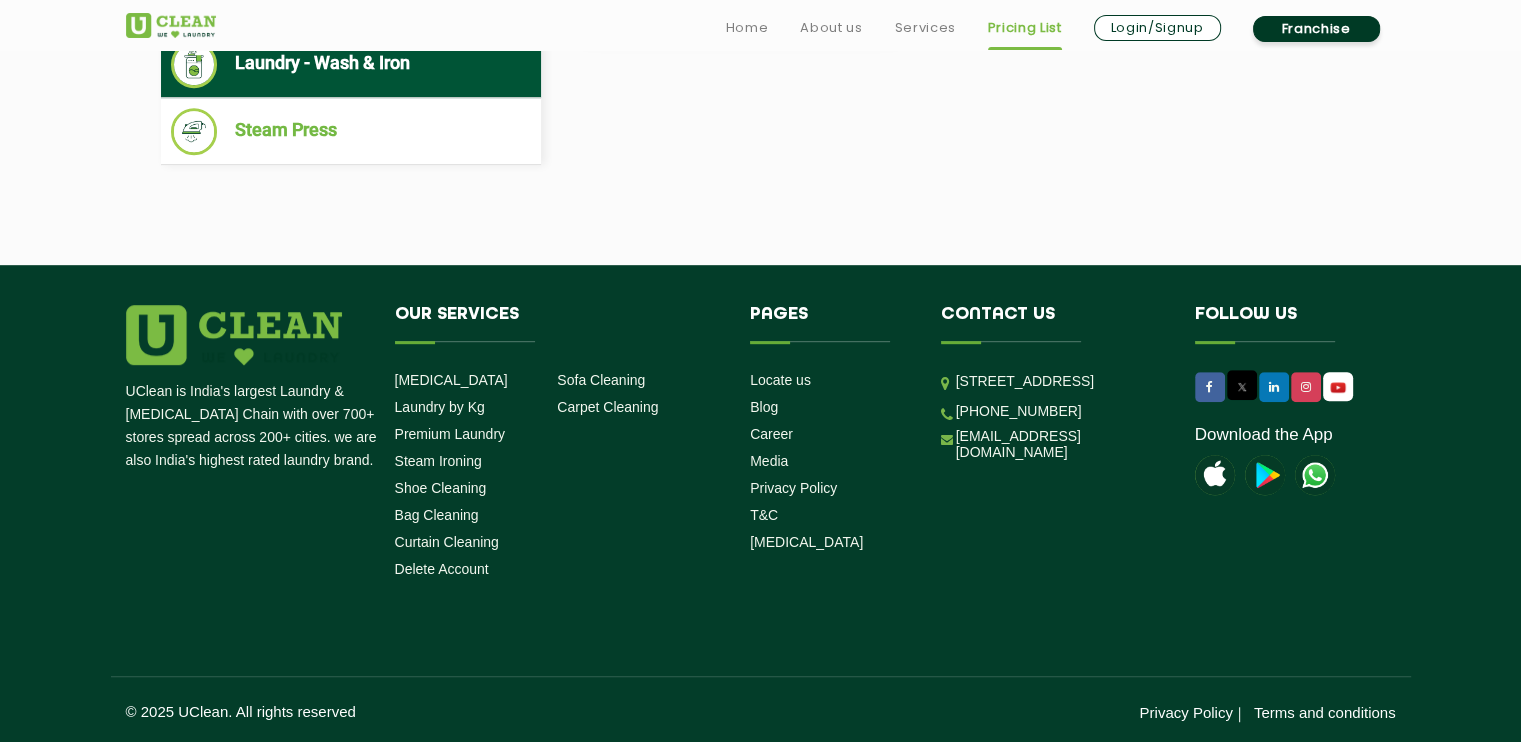 click on "[EMAIL_ADDRESS][DOMAIN_NAME]" at bounding box center [1053, 444] 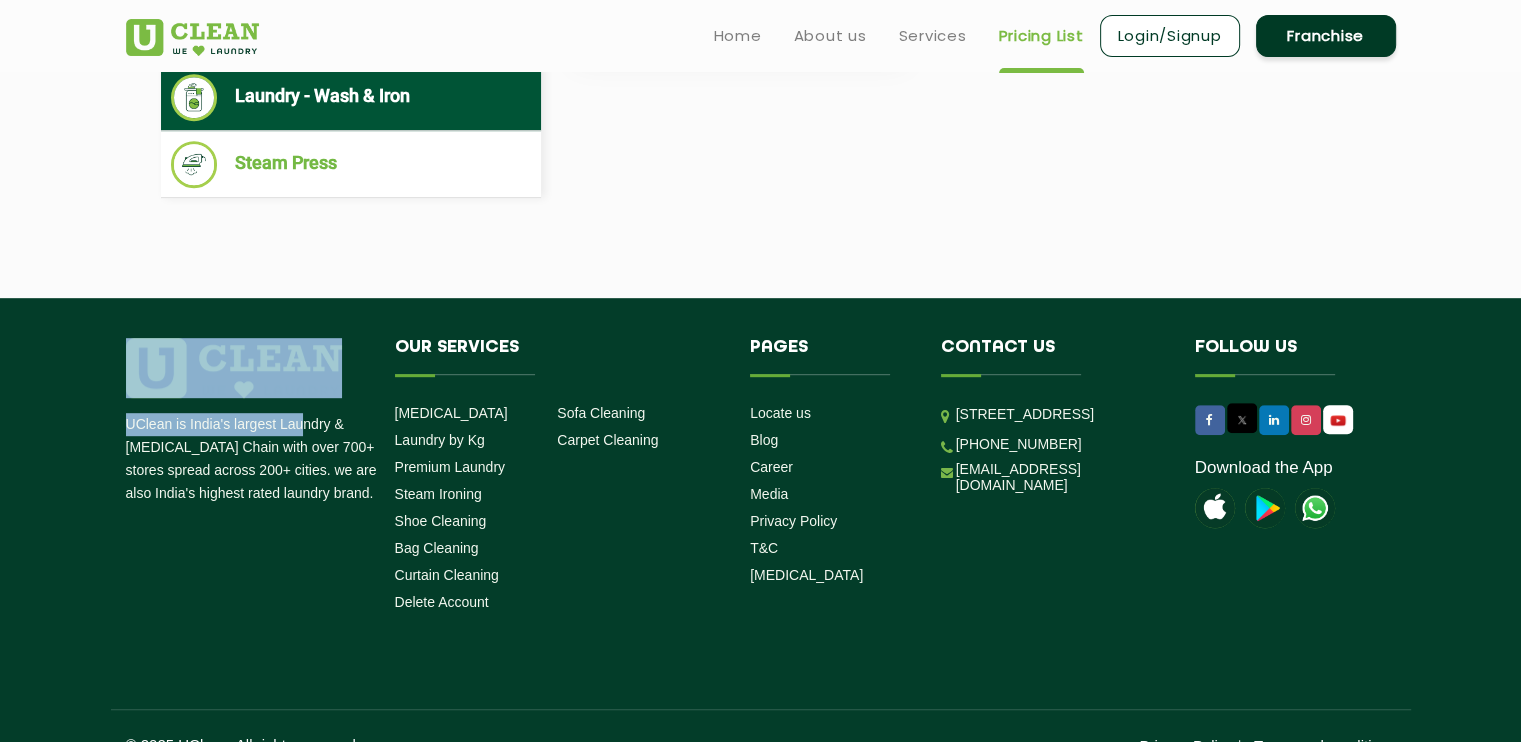 scroll, scrollTop: 1036, scrollLeft: 0, axis: vertical 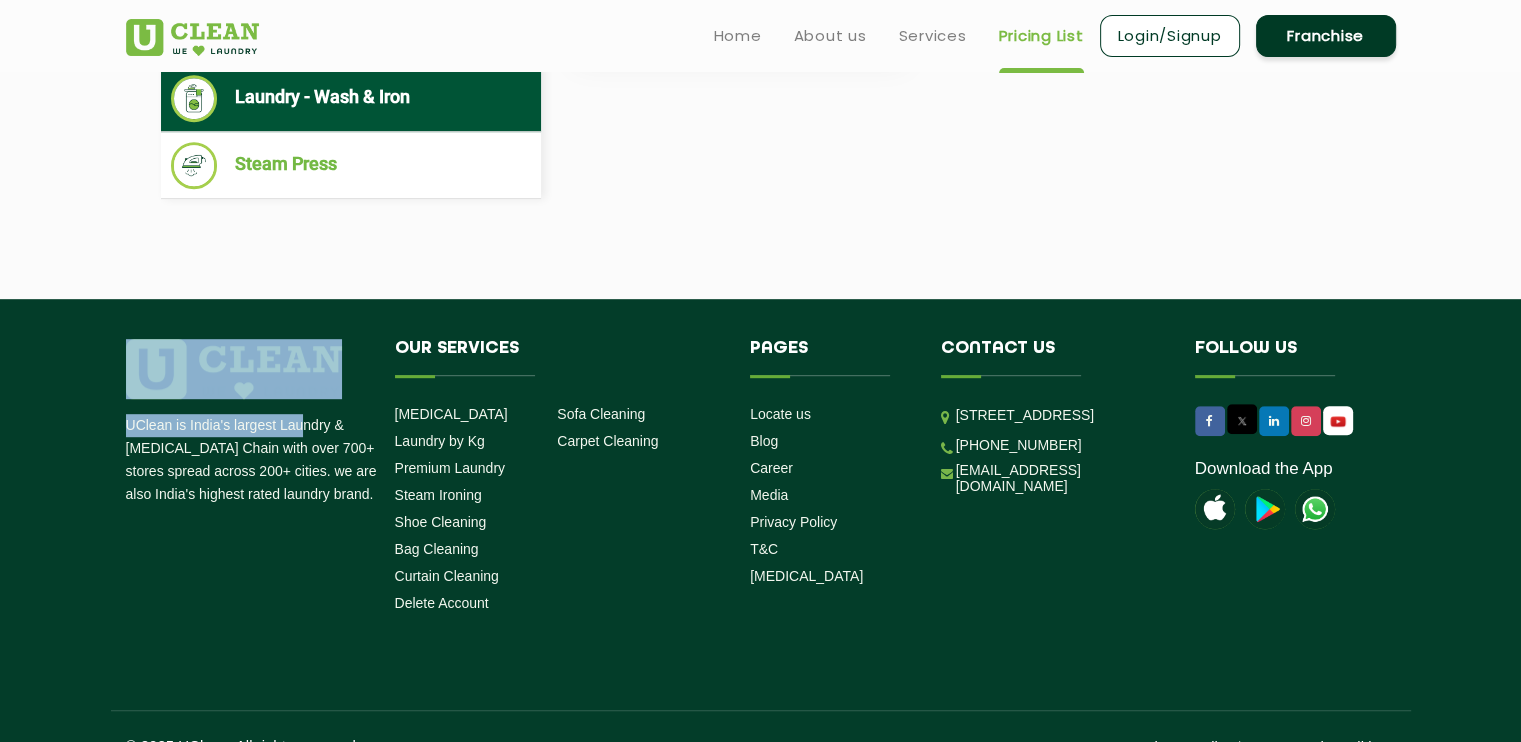 drag, startPoint x: 1355, startPoint y: 545, endPoint x: 300, endPoint y: 419, distance: 1062.4976 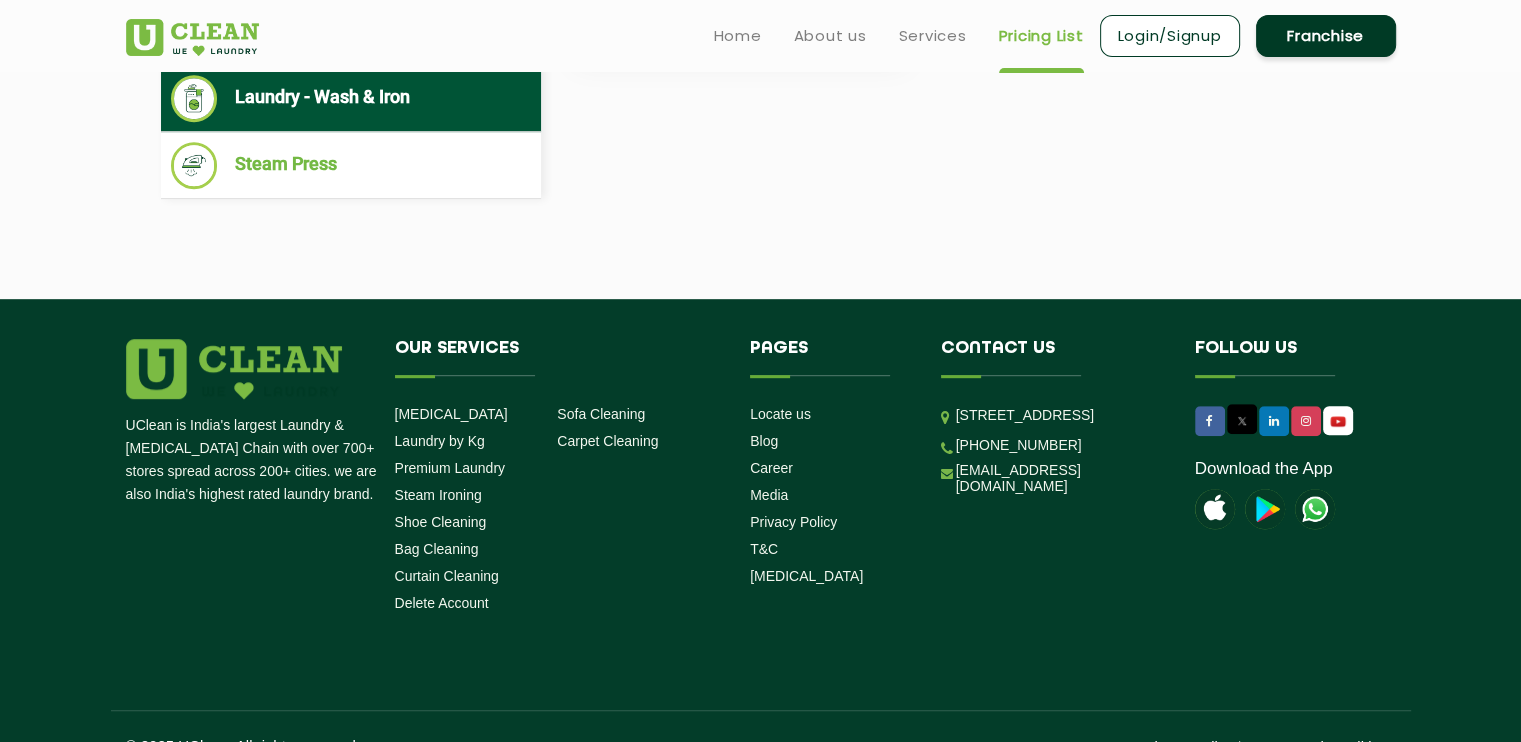 click on "Free Pick up & Drop on orders above  Rs. 480  Select Services Dry Cleaning  Premium Laundry Kg  Laundry - Wash & Fold  Laundry - Wash & Iron  Steam Press  Services & Prices Service Name Price Laundry - Wash & Iron ₹89 Addons & Prices Add-on Name Price Fabric Softener ₹5 Antiseptic Wash ₹5 Hanger Packing ₹15" 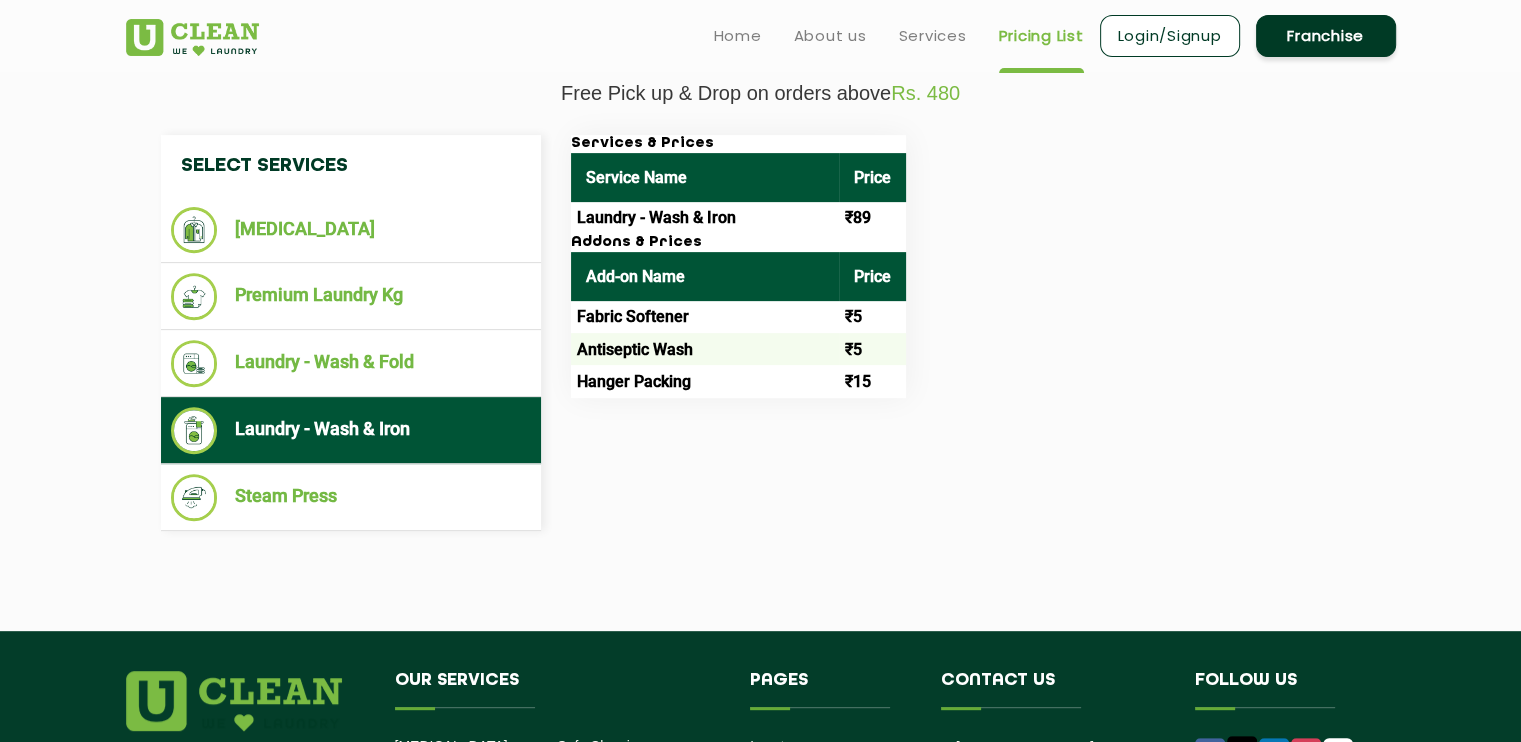 scroll, scrollTop: 670, scrollLeft: 0, axis: vertical 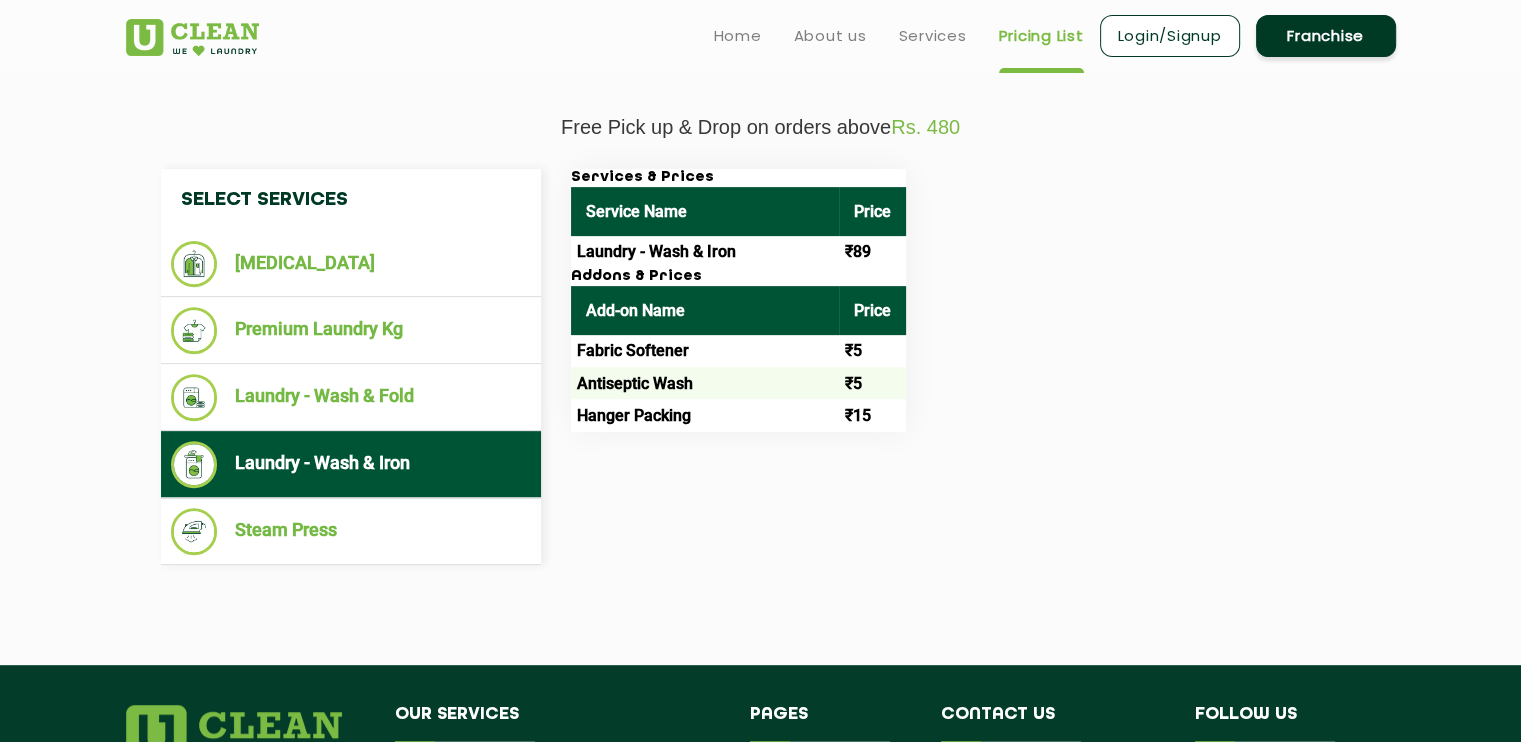 click on "Laundry - Wash & Iron" at bounding box center [705, 252] 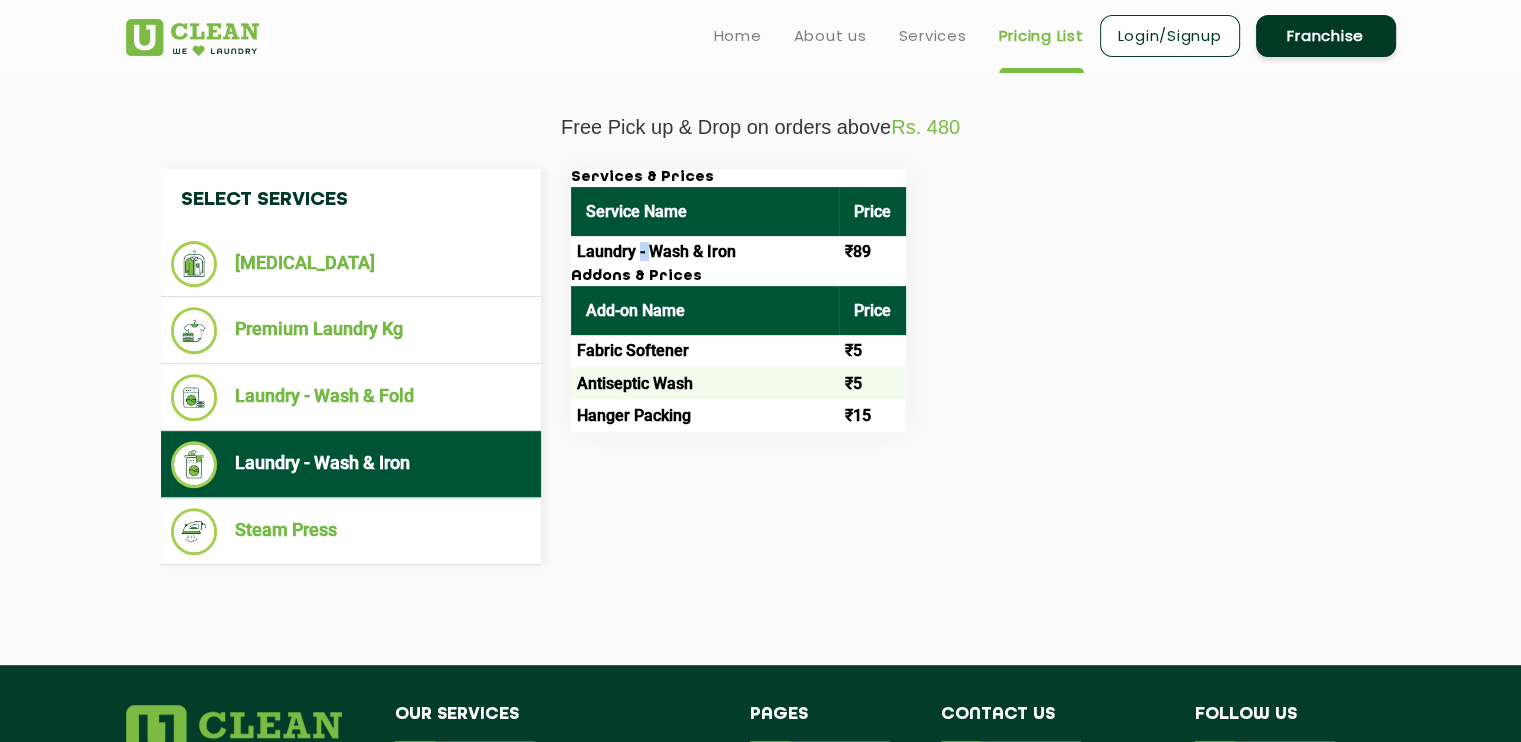 click on "Laundry - Wash & Iron" at bounding box center (705, 252) 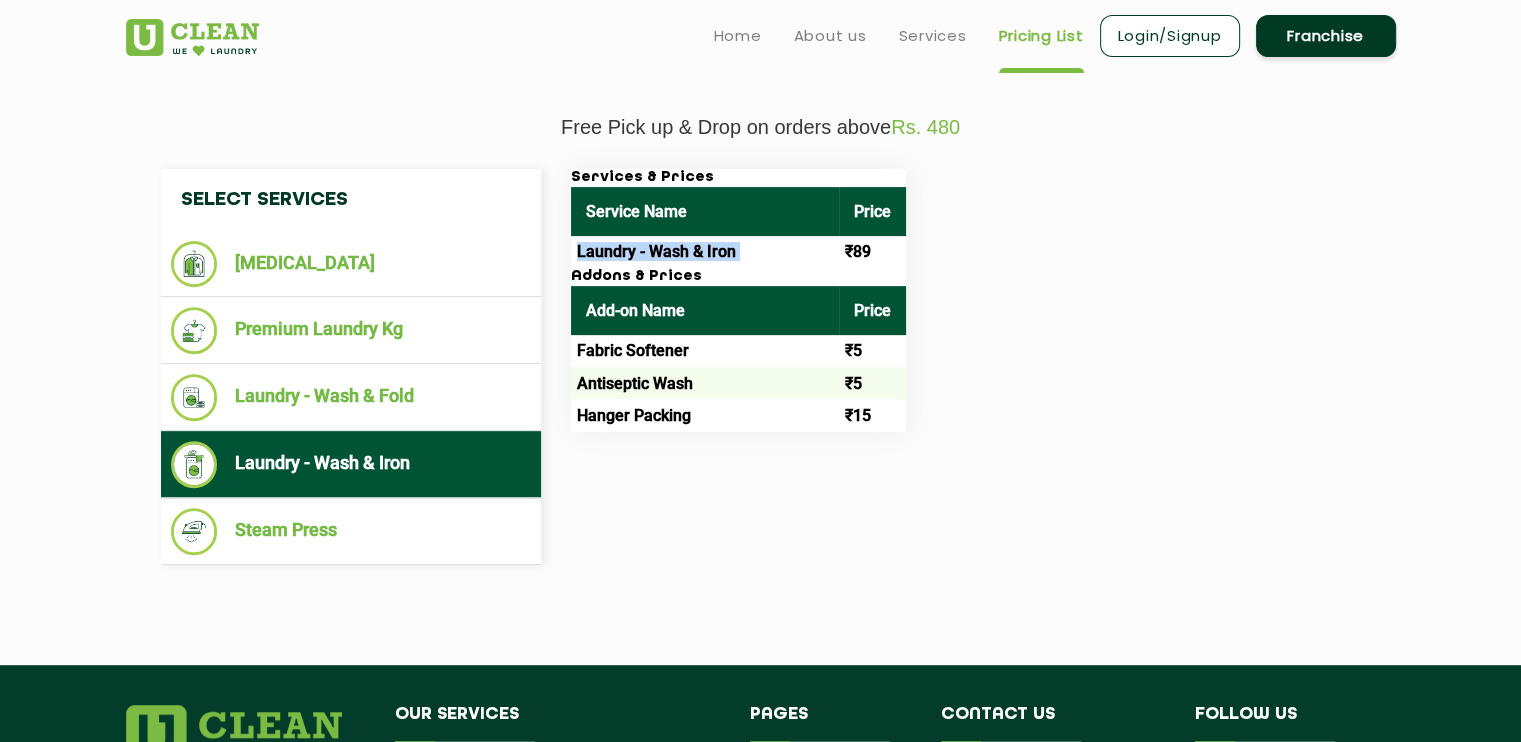 click on "Laundry - Wash & Iron" at bounding box center [705, 252] 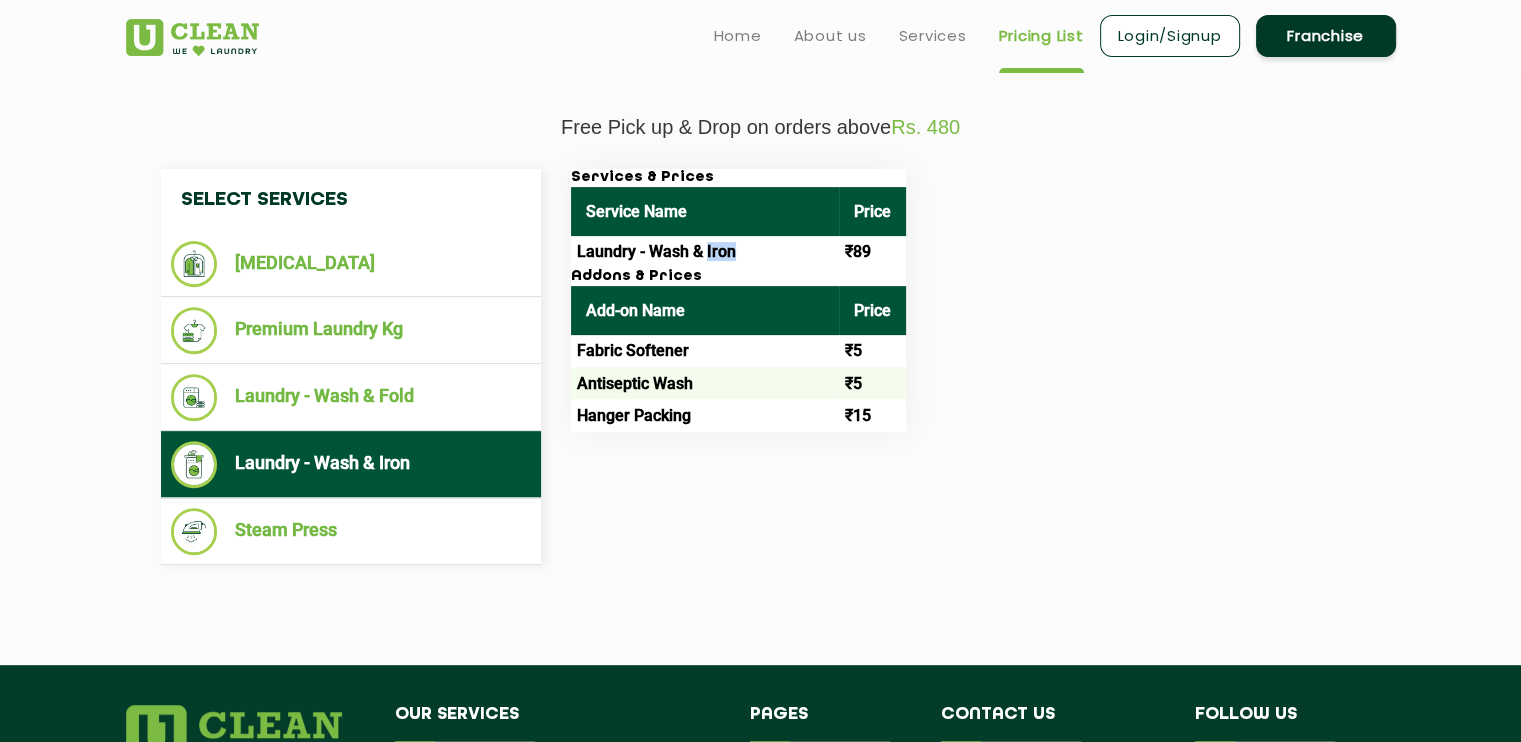 click on "Laundry - Wash & Iron" at bounding box center (705, 252) 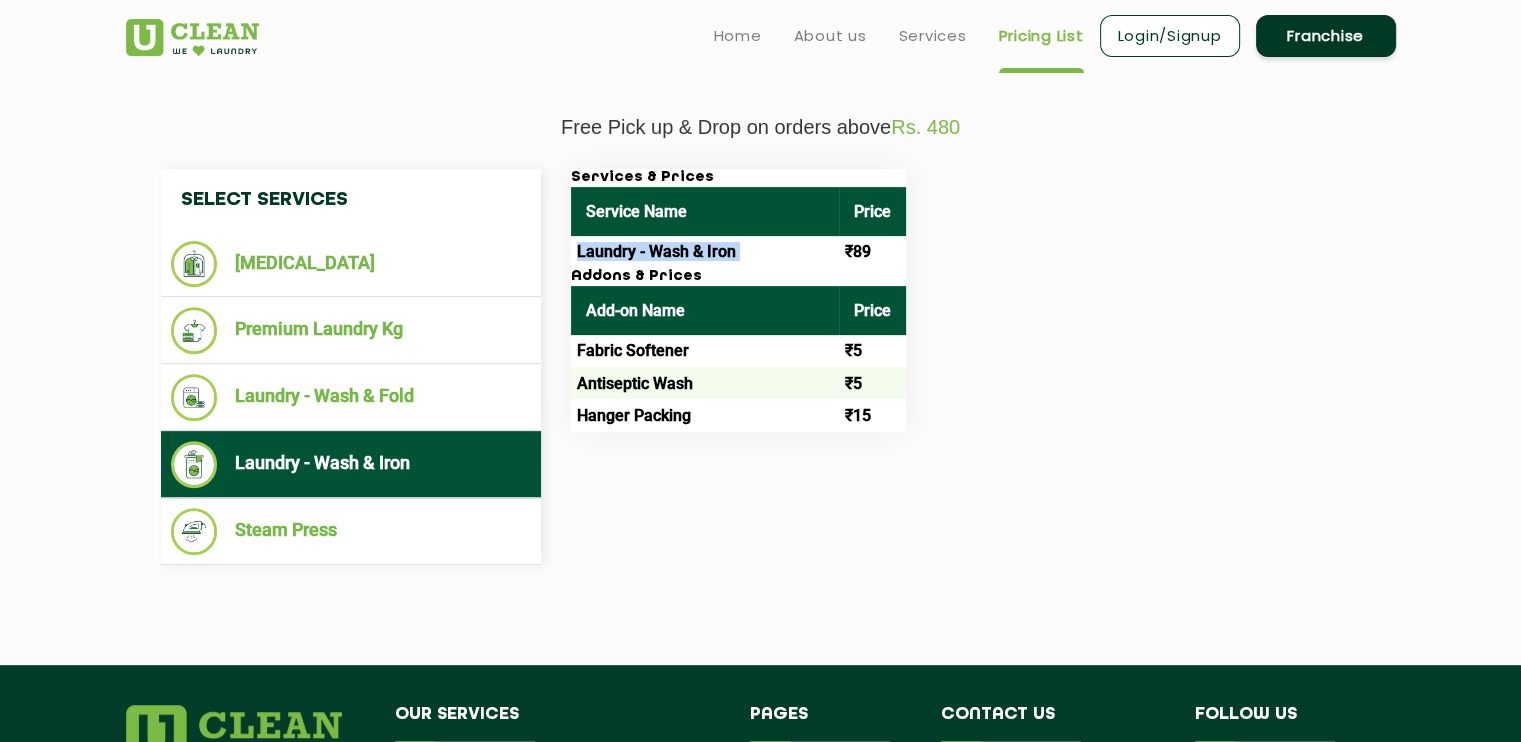 click on "Laundry - Wash & Iron" at bounding box center (705, 252) 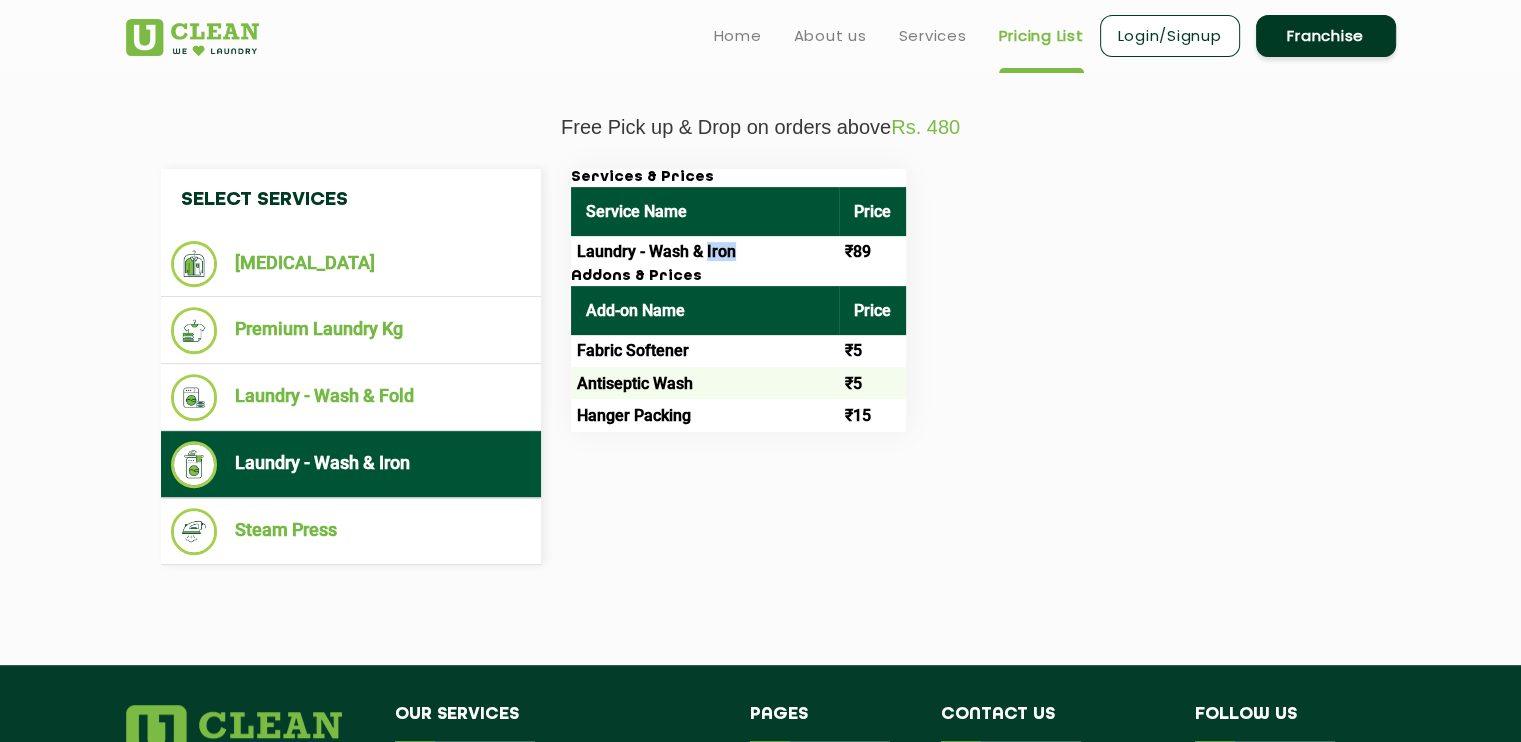 click on "Laundry - Wash & Iron" at bounding box center [705, 252] 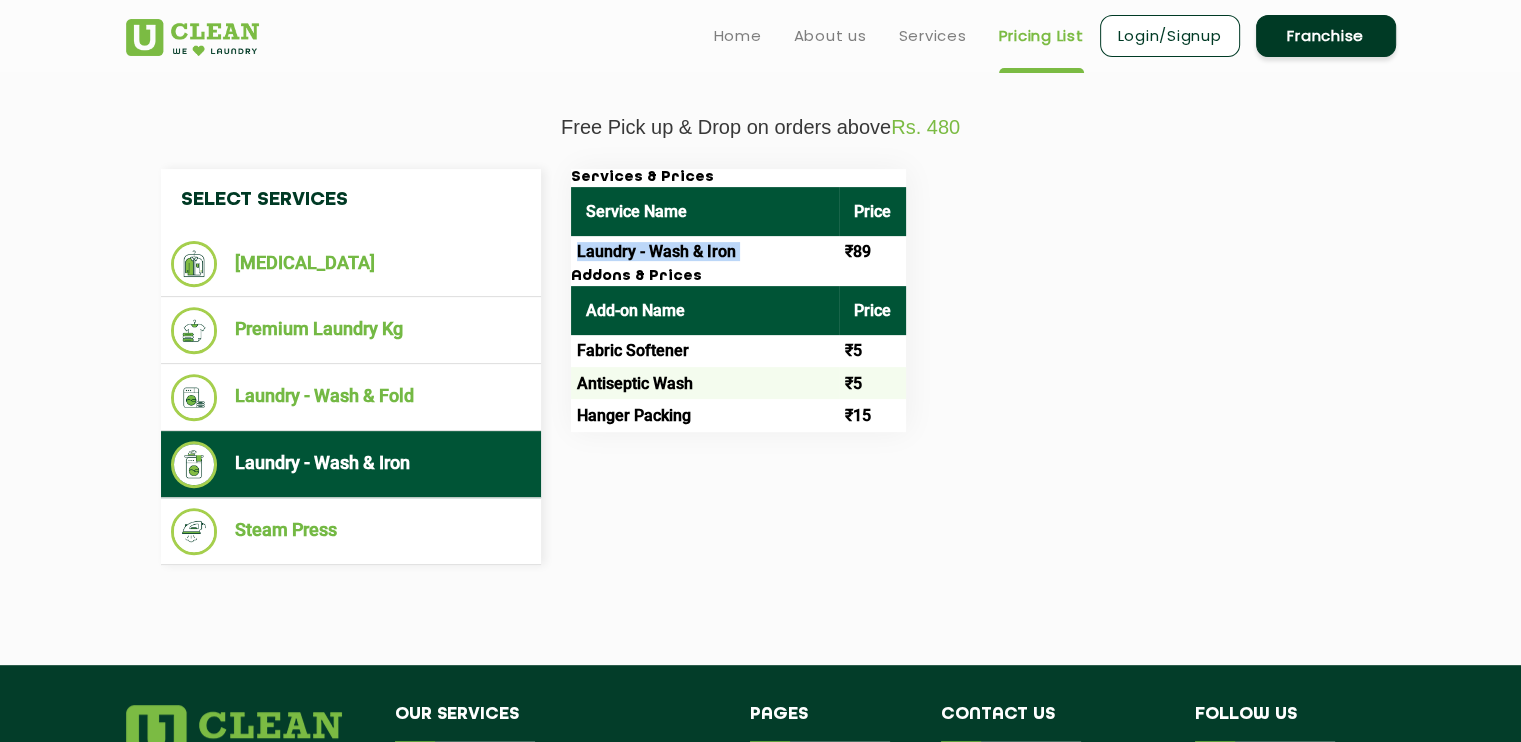 click on "Laundry - Wash & Iron" at bounding box center (705, 252) 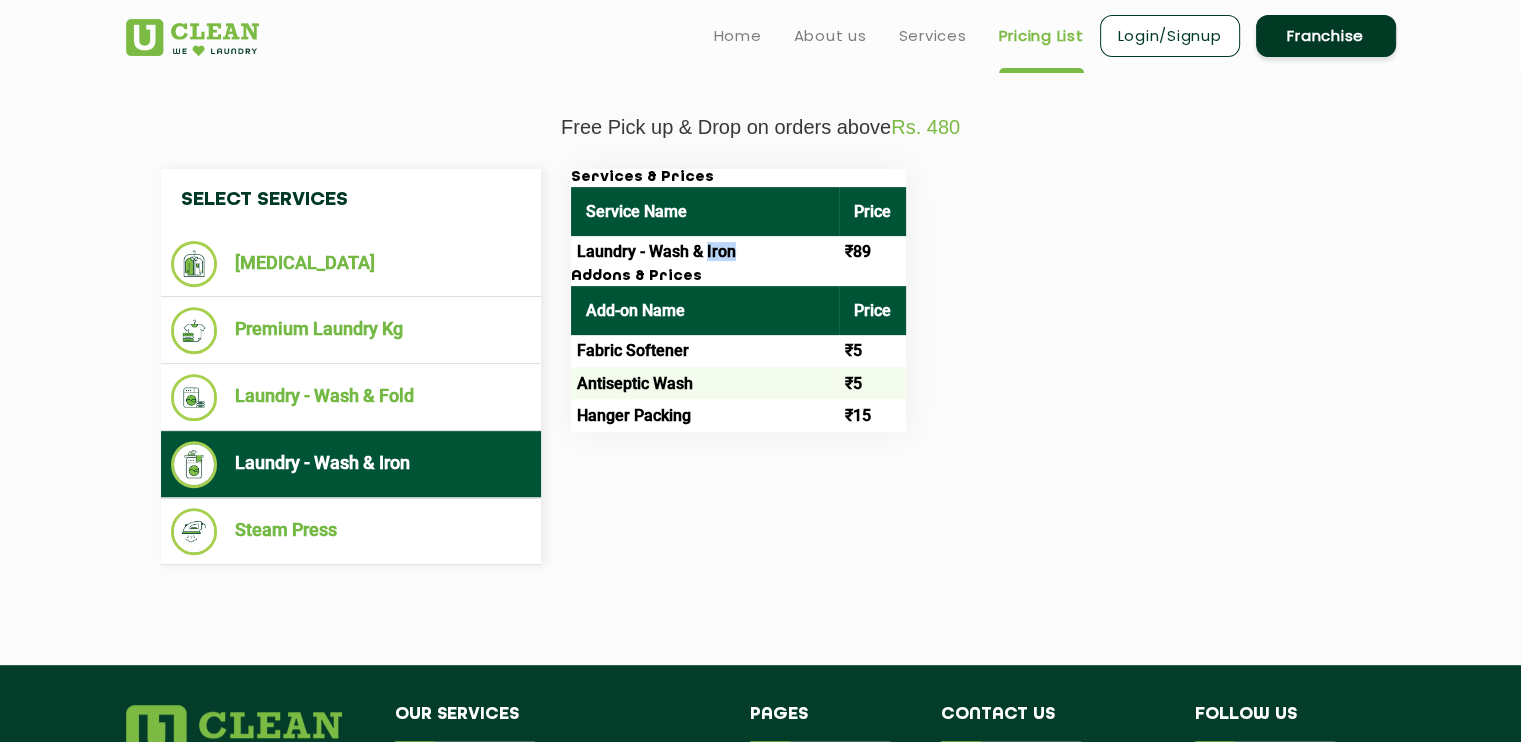 click on "Laundry - Wash & Iron" at bounding box center (705, 252) 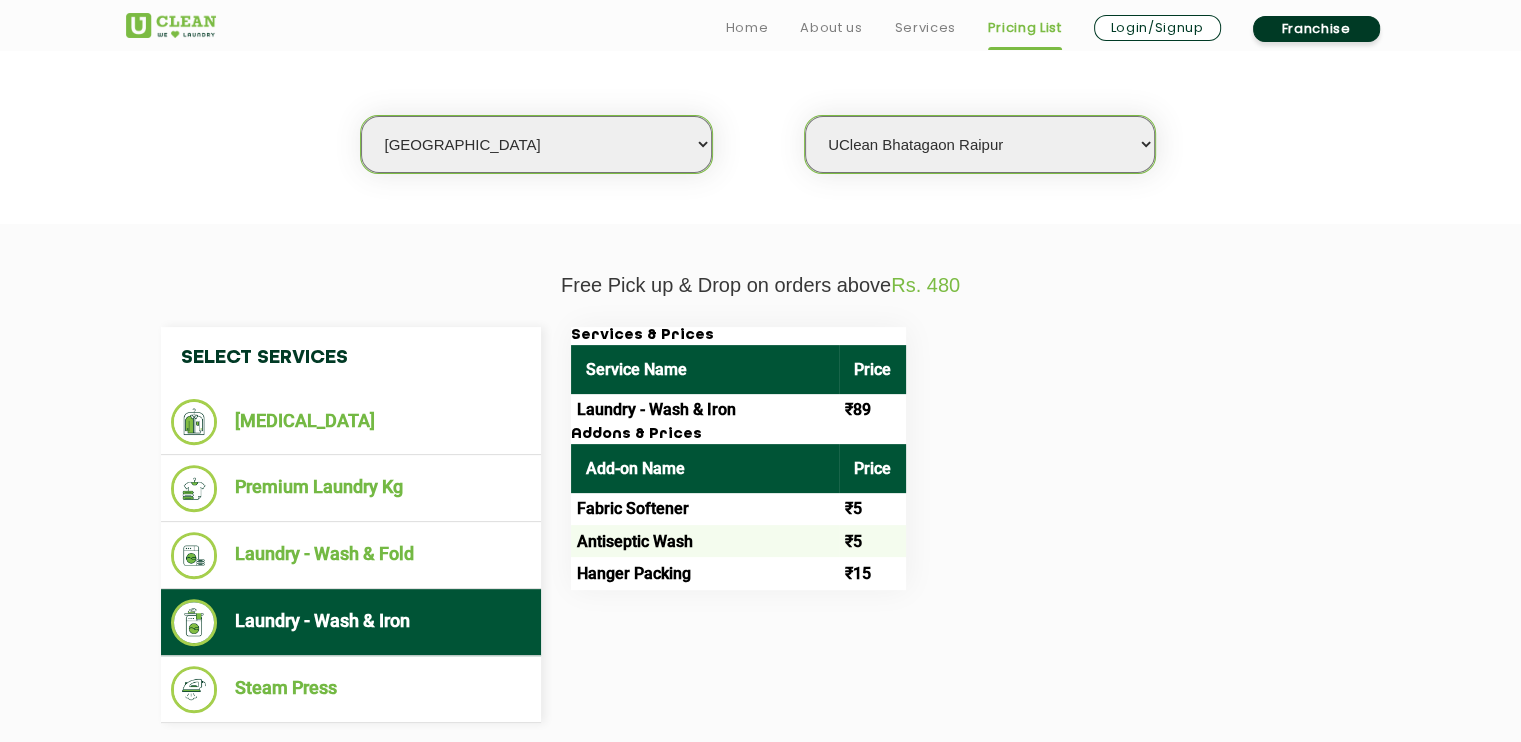 scroll, scrollTop: 566, scrollLeft: 0, axis: vertical 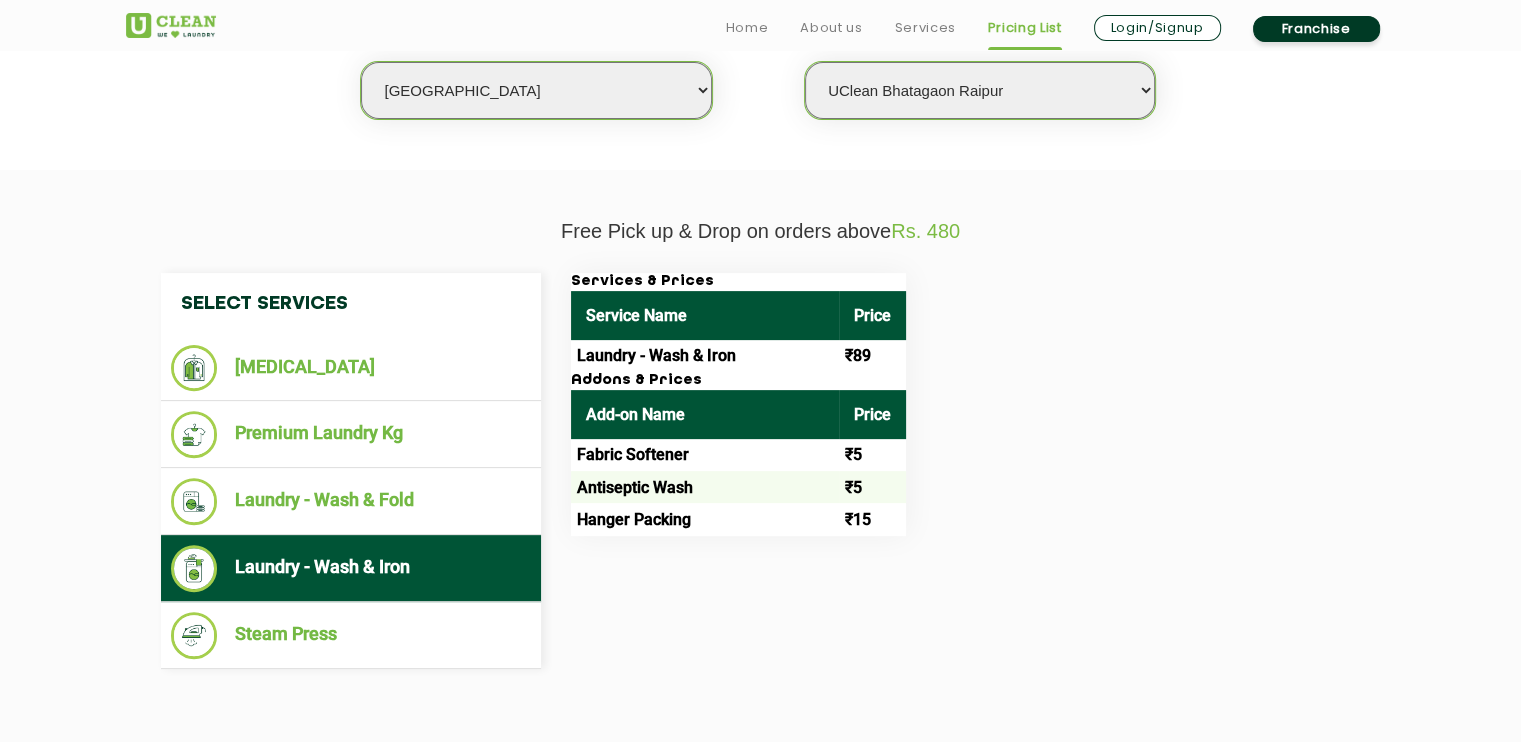 drag, startPoint x: 1062, startPoint y: 327, endPoint x: 1030, endPoint y: 643, distance: 317.61612 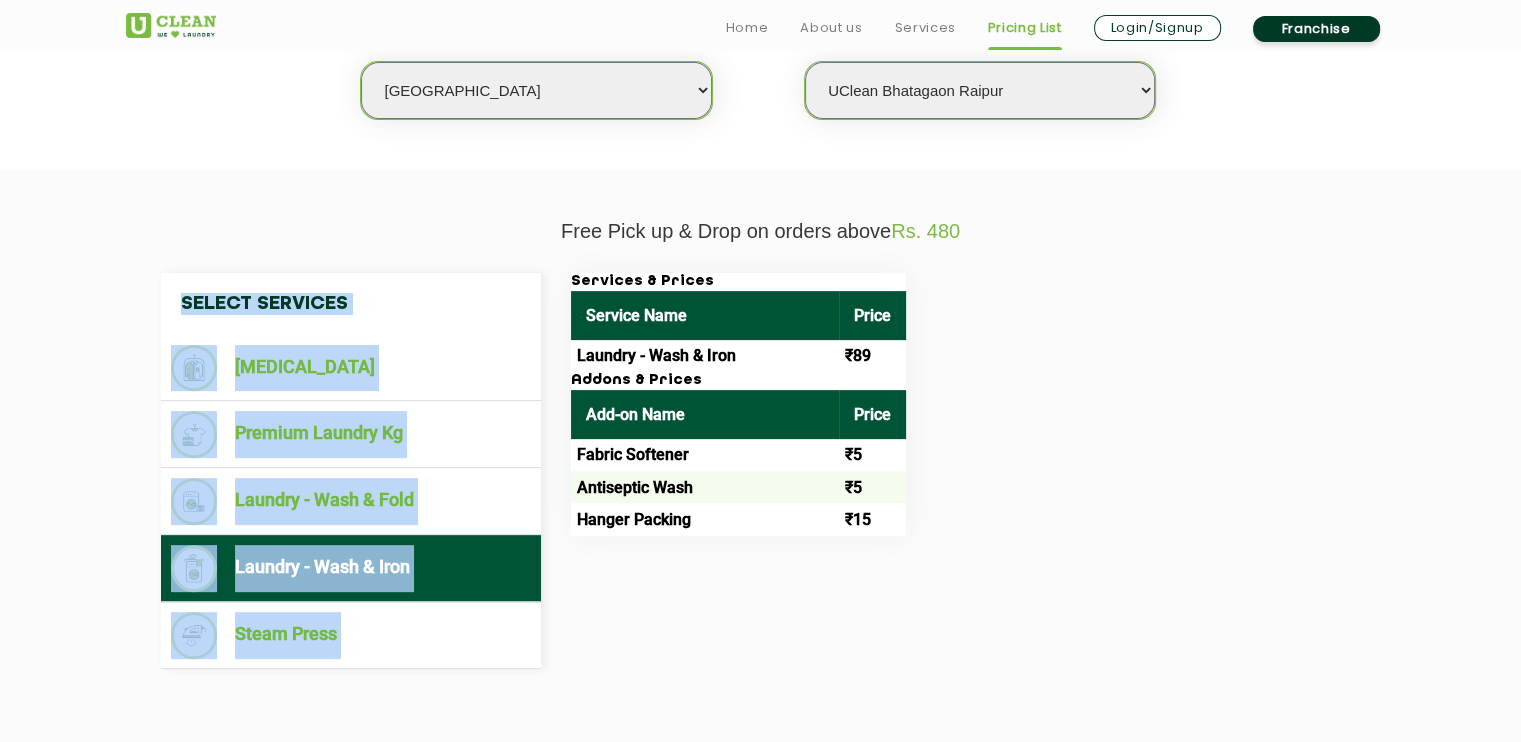 drag, startPoint x: 1124, startPoint y: 666, endPoint x: 95, endPoint y: 247, distance: 1111.0365 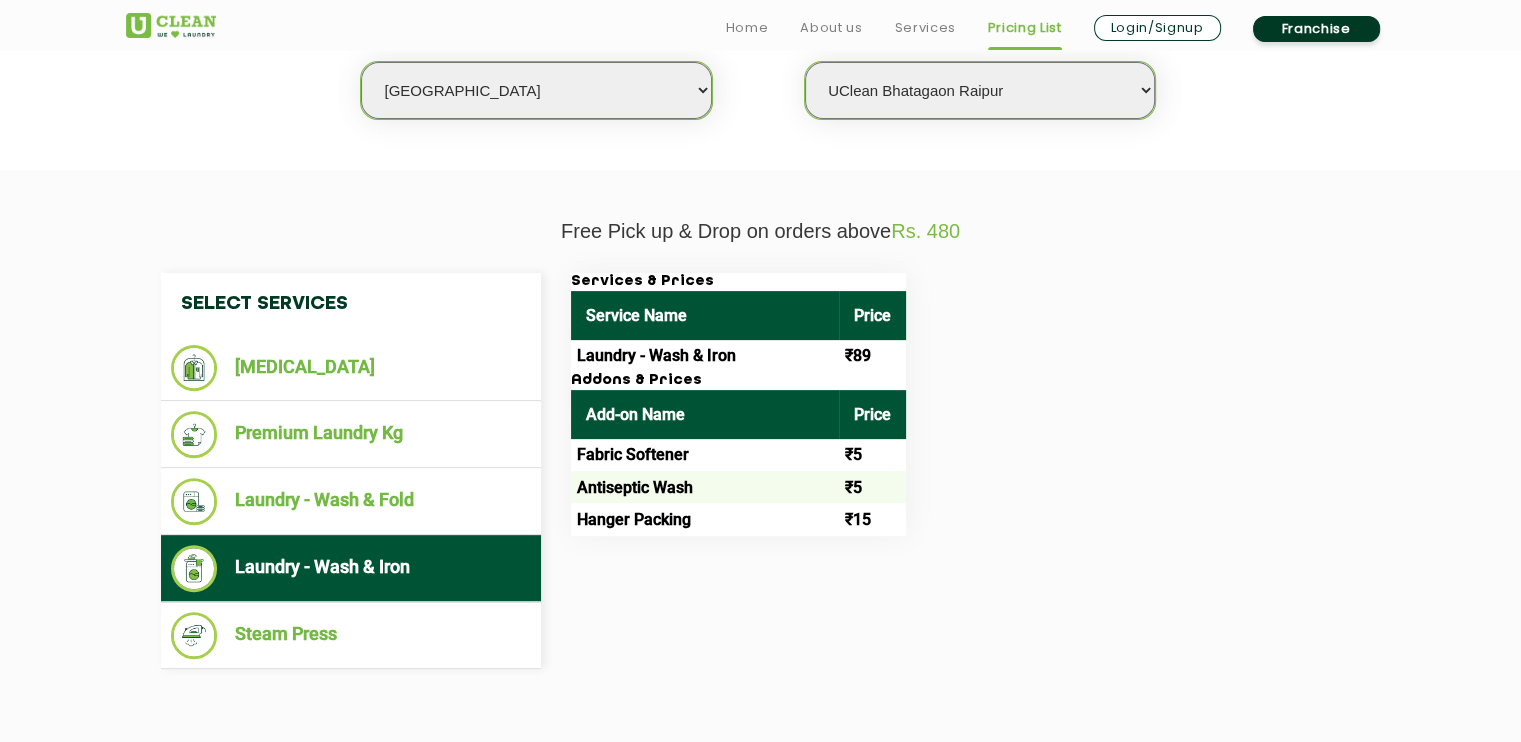 click on "Free Pick up & Drop on orders above  Rs. 480  Select Services Dry Cleaning  Premium Laundry Kg  Laundry - Wash & Fold  Laundry - Wash & Iron  Steam Press  Services & Prices Service Name Price Laundry - Wash & Iron ₹89 Addons & Prices Add-on Name Price Fabric Softener ₹5 Antiseptic Wash ₹5 Hanger Packing ₹15" 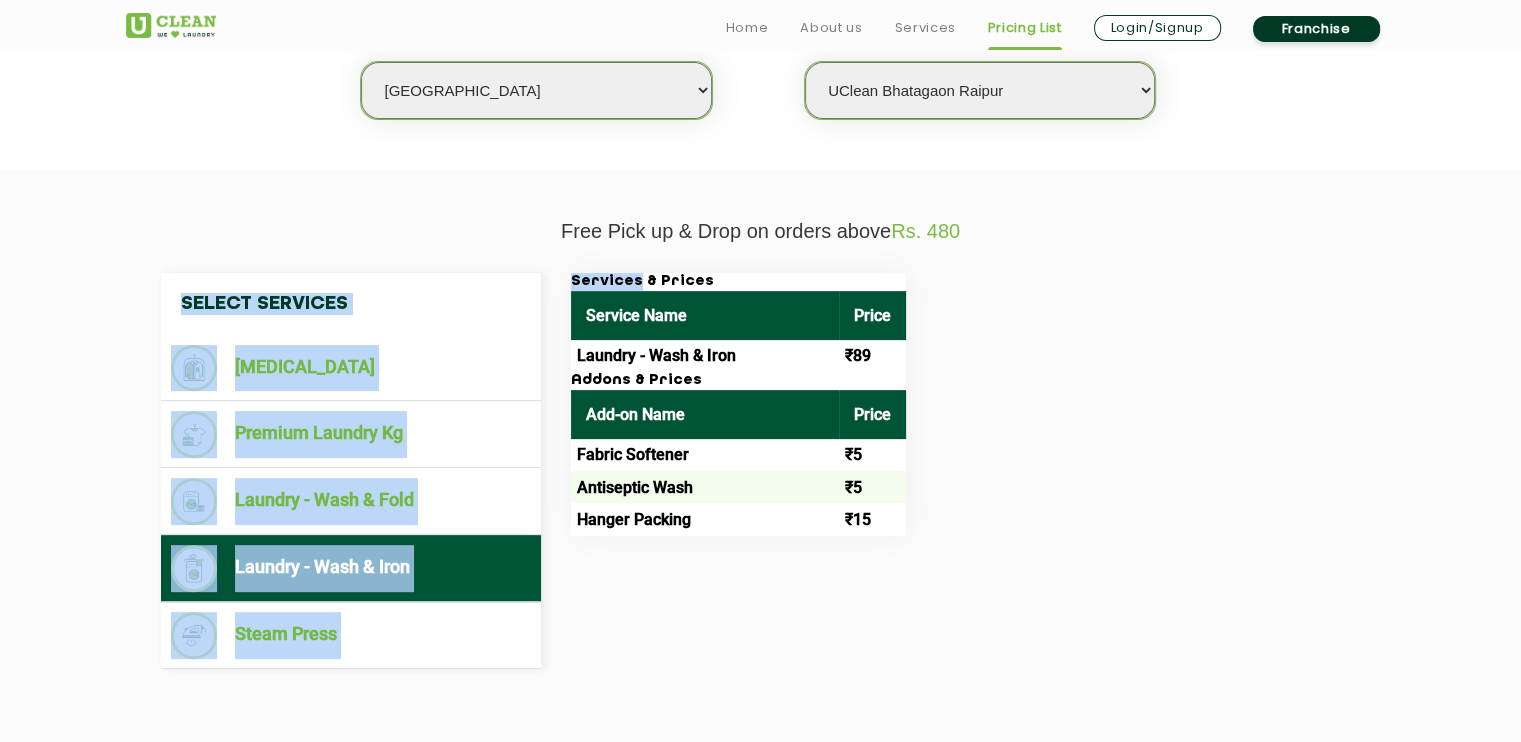 drag, startPoint x: 95, startPoint y: 247, endPoint x: 904, endPoint y: 538, distance: 859.7453 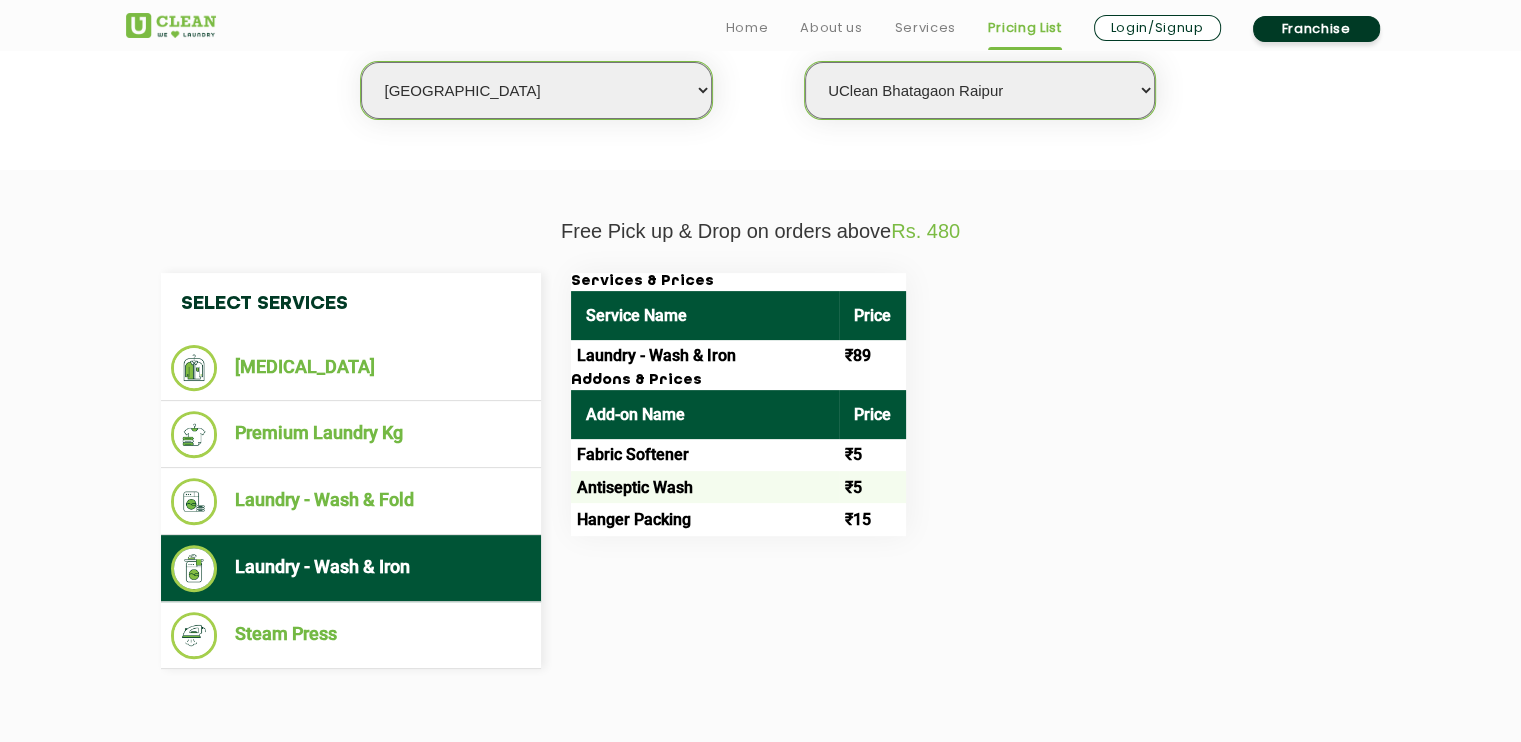 drag, startPoint x: 904, startPoint y: 538, endPoint x: 880, endPoint y: 530, distance: 25.298222 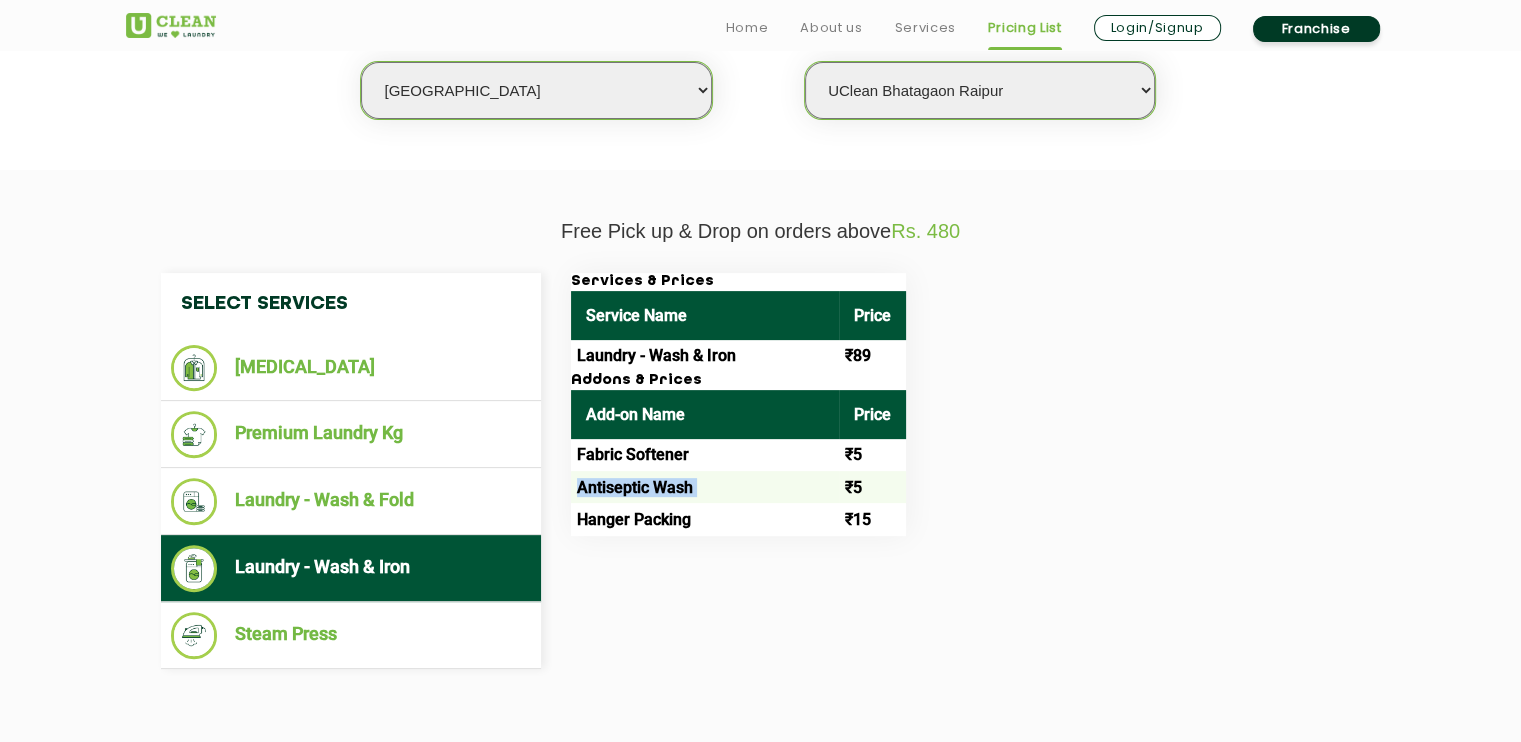 click on "Antiseptic Wash" at bounding box center (705, 487) 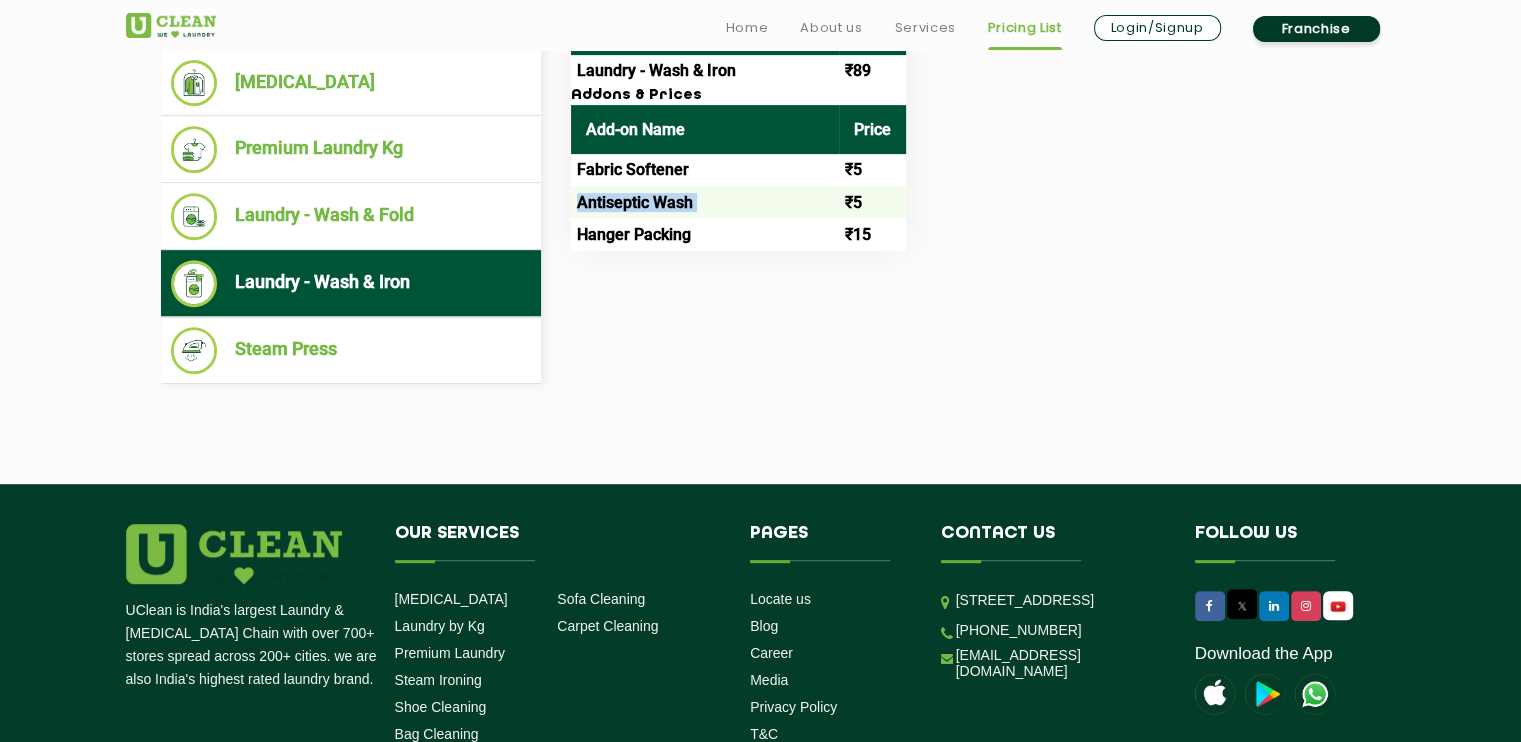 scroll, scrollTop: 966, scrollLeft: 0, axis: vertical 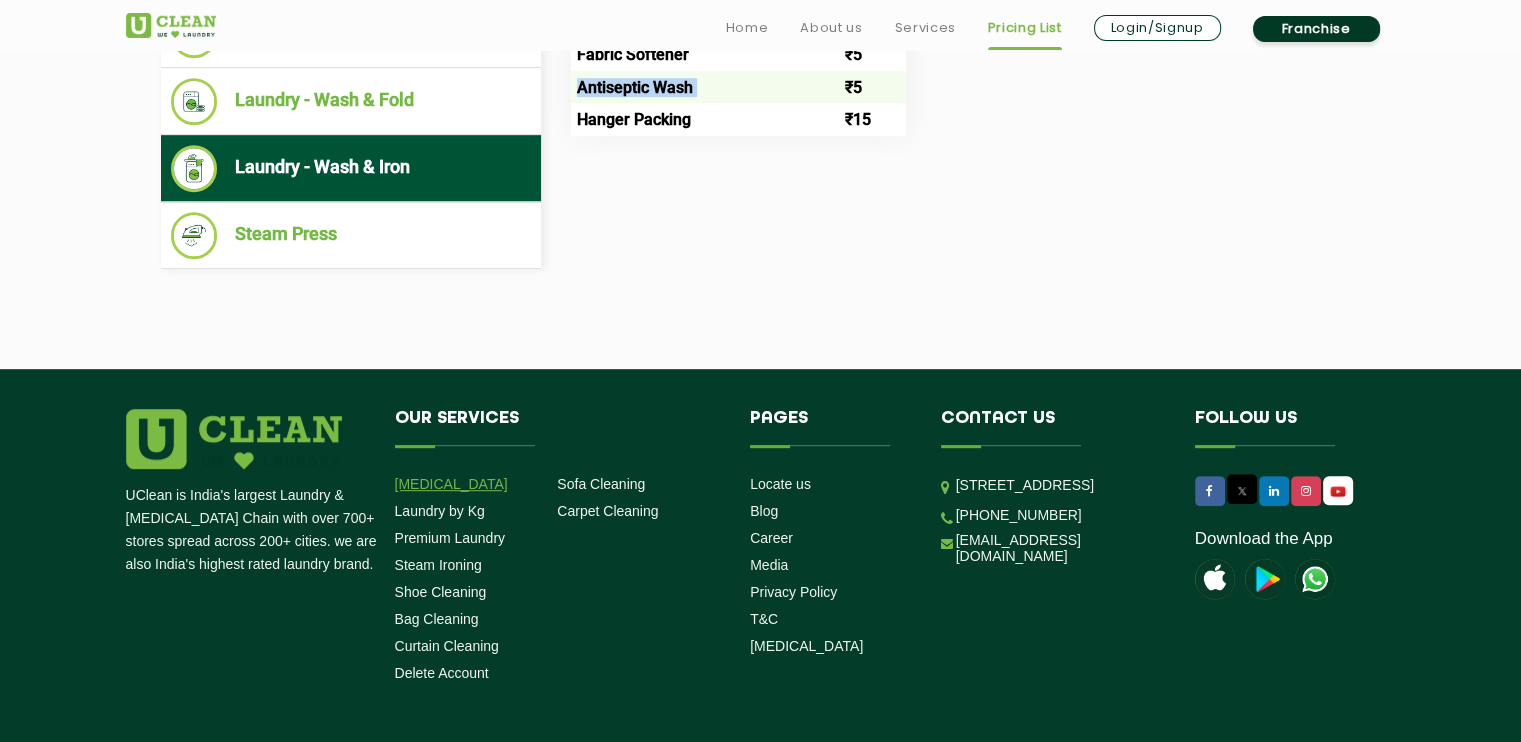 click on "[MEDICAL_DATA]" at bounding box center [451, 484] 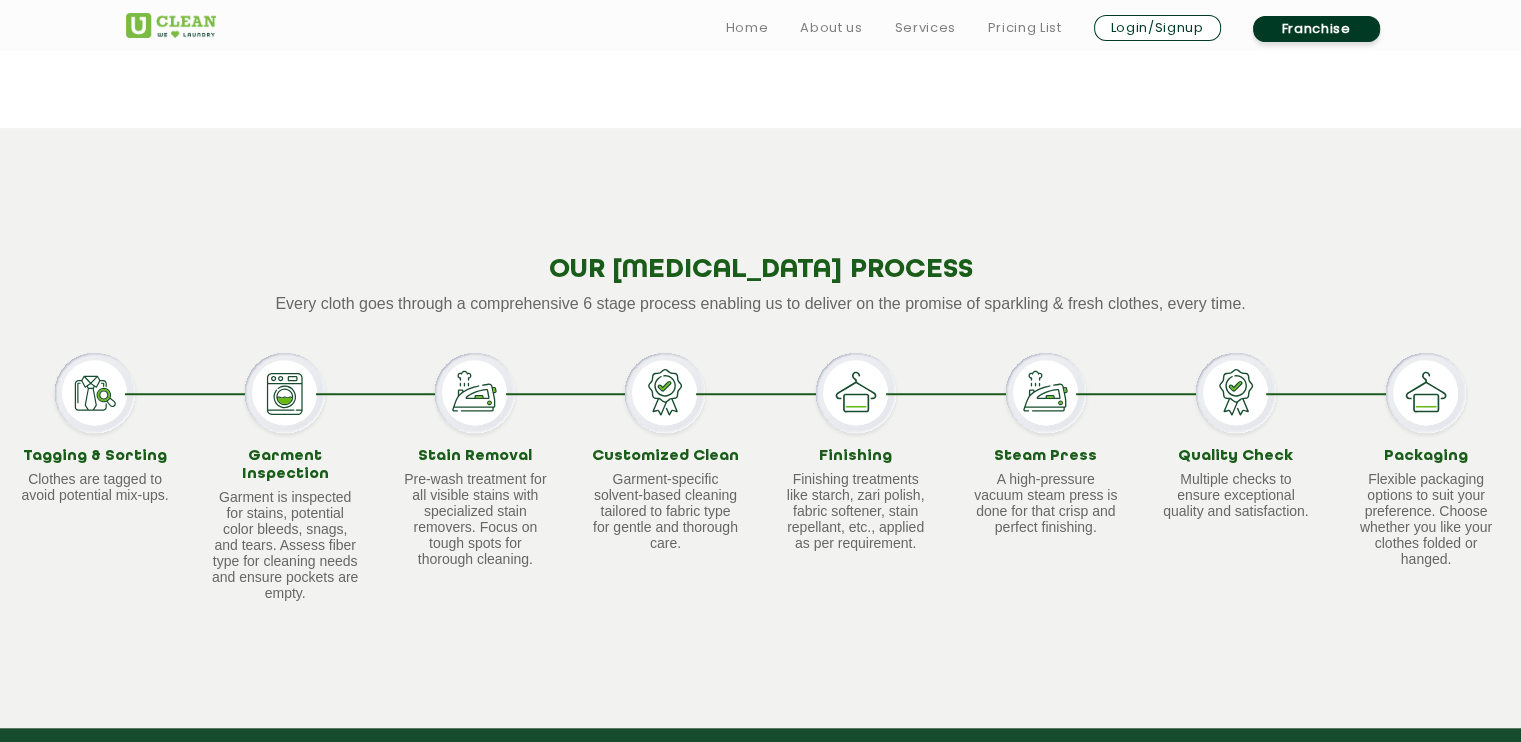 scroll, scrollTop: 1433, scrollLeft: 0, axis: vertical 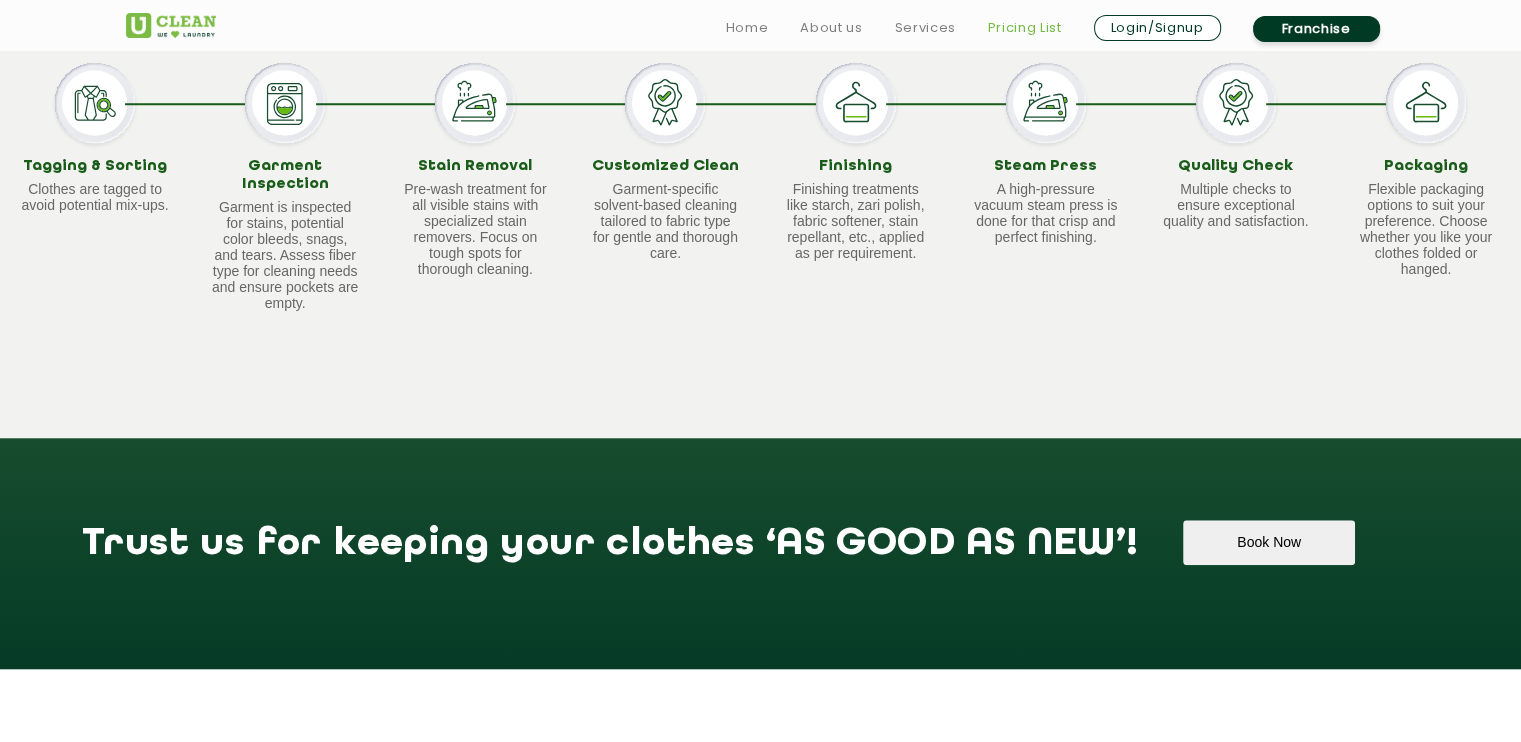 click on "Pricing List" at bounding box center [1025, 28] 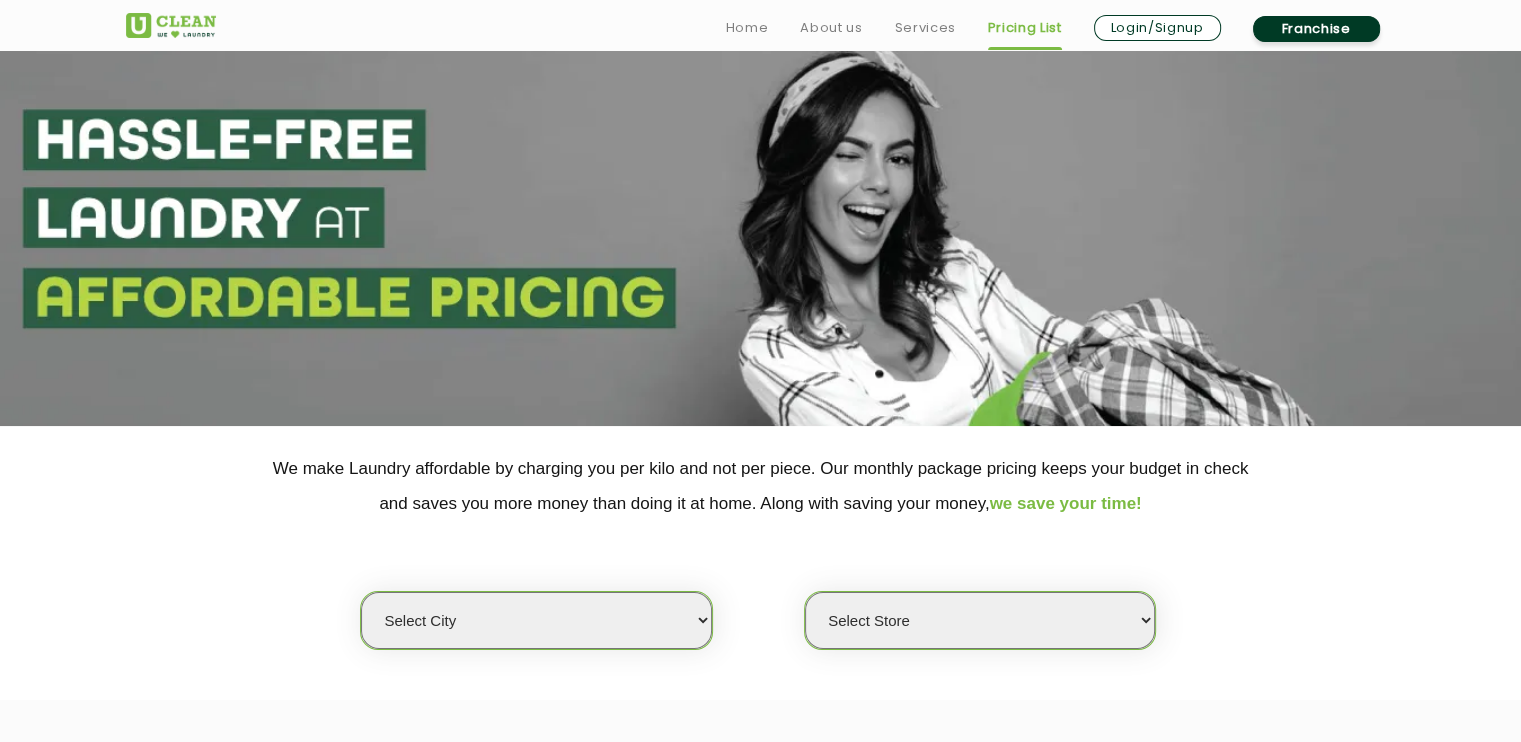scroll, scrollTop: 233, scrollLeft: 0, axis: vertical 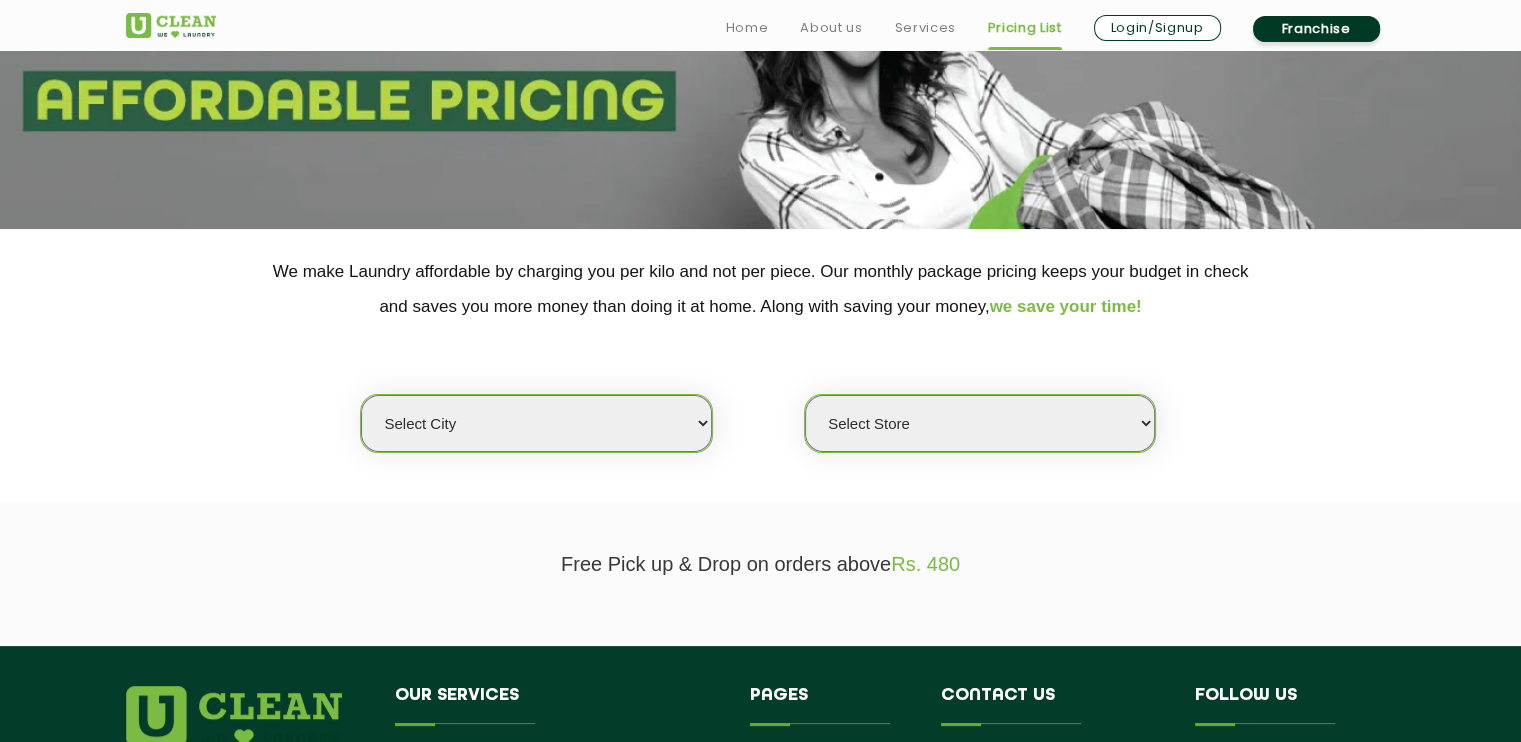 click on "Select city Aalo Agartala Agra Ahmedabad Akola Aligarh Alwar - UClean Select Amravati Aurangabad Ayodhya Bahadurgarh Bahraich Baleswar Baramulla Bareilly Barmer Barpeta Bathinda Belgaum Bengaluru Berhampur Bettiah Bhagalpur Bhilwara Bhiwadi Bhopal Bhubaneshwar Bidar Bikaner Bilaspur Bokaro Bongaigaon Chandigarh Chennai Chitrakoot Cochin Coimbatore Cooch Behar Coonoor Daman Danapur Darrang Daudnagar Dehradun Delhi Deoghar Dhanbad Dharwad Dhule Dibrugarh Digboi Dimapur Dindigul Duliajan Ellenabad Erode Faridabad Gandhidham Gandhinagar Garia Ghaziabad Goa Gohana Gonda Gorakhpur Gurugram Guwahati Gwalior Haldwani Hamirpur Hanumangarh Haridwar Hingoli Hojai Howrah Hubli Hyderabad Imphal Indore Itanagar Jagdalpur Jagraon Jaipur Jaipur - Select Jammu Jamshedpur Jehanabad Jhansi Jodhpur Jorhat Kaithal Kakinada Kanpur Kargil Karimganj Kathmandu Kharupetia Khopoli Kochi Kohima Kokapet Kokrajhar Kolhapur Kolkata Kota Kotdwar Krishnanagar Kundli Kurnool Latur Leh Longding Lower Subansiri Lucknow Ludhiana Madurai Manali" at bounding box center [536, 423] 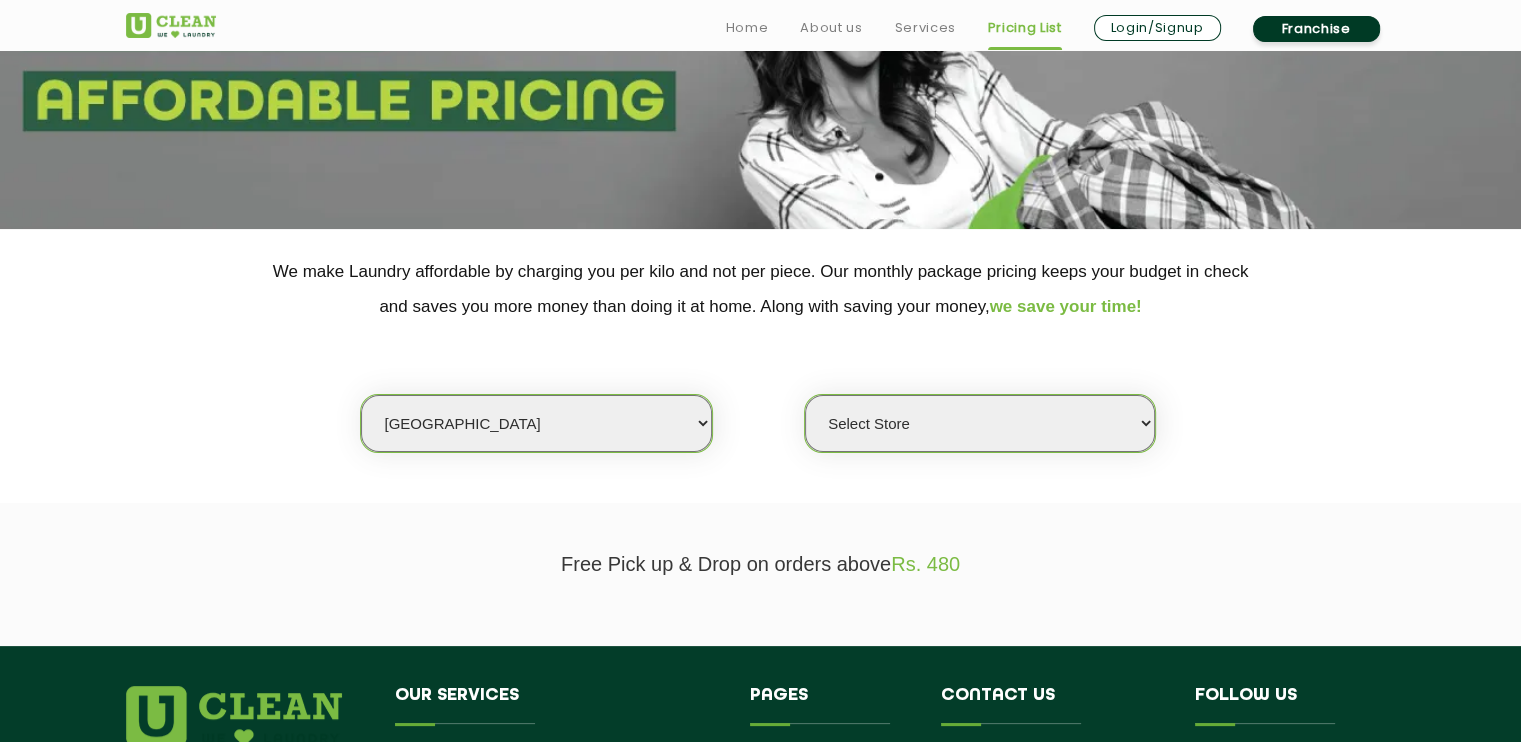 click on "Select city Aalo Agartala Agra Ahmedabad Akola Aligarh Alwar - UClean Select Amravati Aurangabad Ayodhya Bahadurgarh Bahraich Baleswar Baramulla Bareilly Barmer Barpeta Bathinda Belgaum Bengaluru Berhampur Bettiah Bhagalpur Bhilwara Bhiwadi Bhopal Bhubaneshwar Bidar Bikaner Bilaspur Bokaro Bongaigaon Chandigarh Chennai Chitrakoot Cochin Coimbatore Cooch Behar Coonoor Daman Danapur Darrang Daudnagar Dehradun Delhi Deoghar Dhanbad Dharwad Dhule Dibrugarh Digboi Dimapur Dindigul Duliajan Ellenabad Erode Faridabad Gandhidham Gandhinagar Garia Ghaziabad Goa Gohana Gonda Gorakhpur Gurugram Guwahati Gwalior Haldwani Hamirpur Hanumangarh Haridwar Hingoli Hojai Howrah Hubli Hyderabad Imphal Indore Itanagar Jagdalpur Jagraon Jaipur Jaipur - Select Jammu Jamshedpur Jehanabad Jhansi Jodhpur Jorhat Kaithal Kakinada Kanpur Kargil Karimganj Kathmandu Kharupetia Khopoli Kochi Kohima Kokapet Kokrajhar Kolhapur Kolkata Kota Kotdwar Krishnanagar Kundli Kurnool Latur Leh Longding Lower Subansiri Lucknow Ludhiana Madurai Manali" at bounding box center [536, 423] 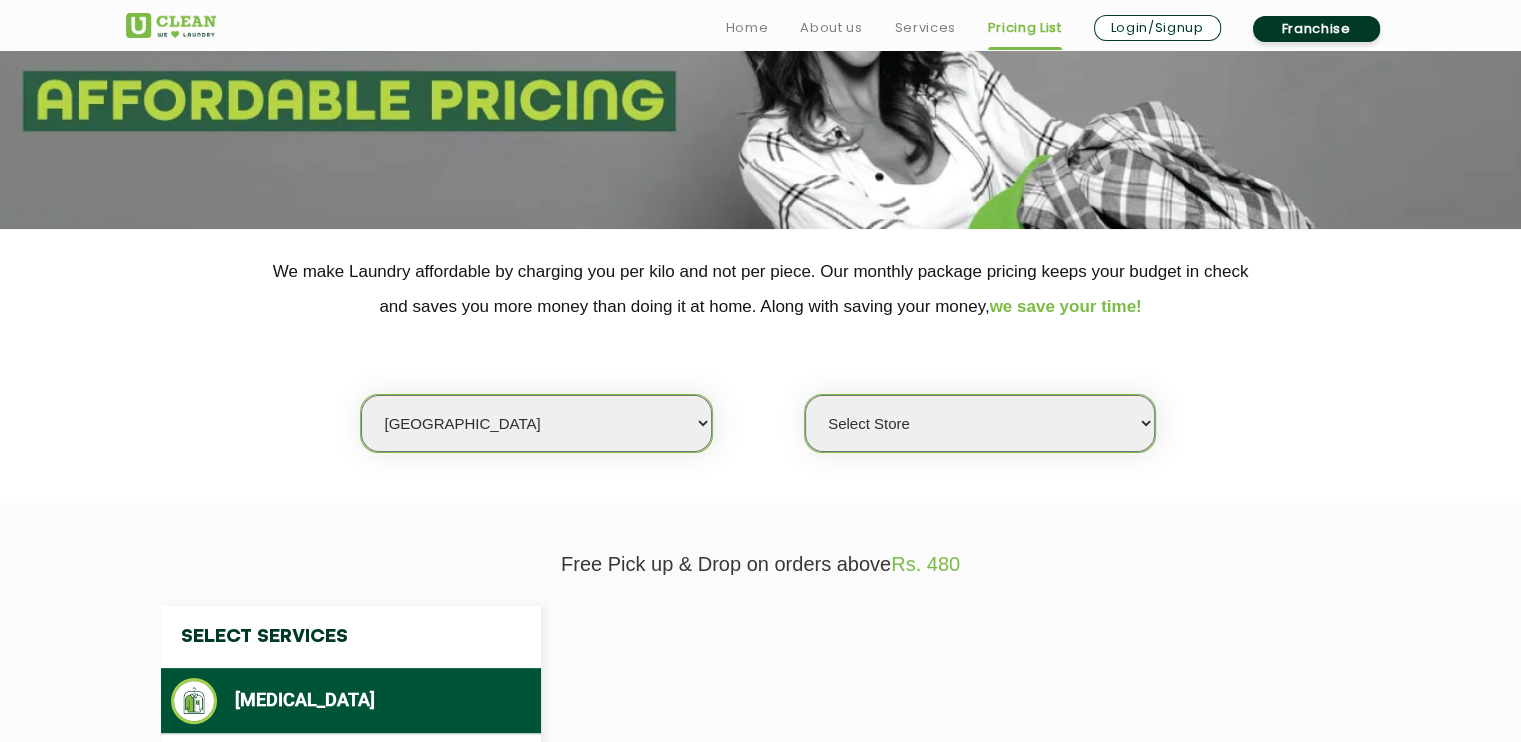 click on "Select Store UClean Bhatagaon Raipur UClean Shankar Nagar Raipur UClean Mahadev Ghat Road UClean Tagore Nagar" at bounding box center [980, 423] 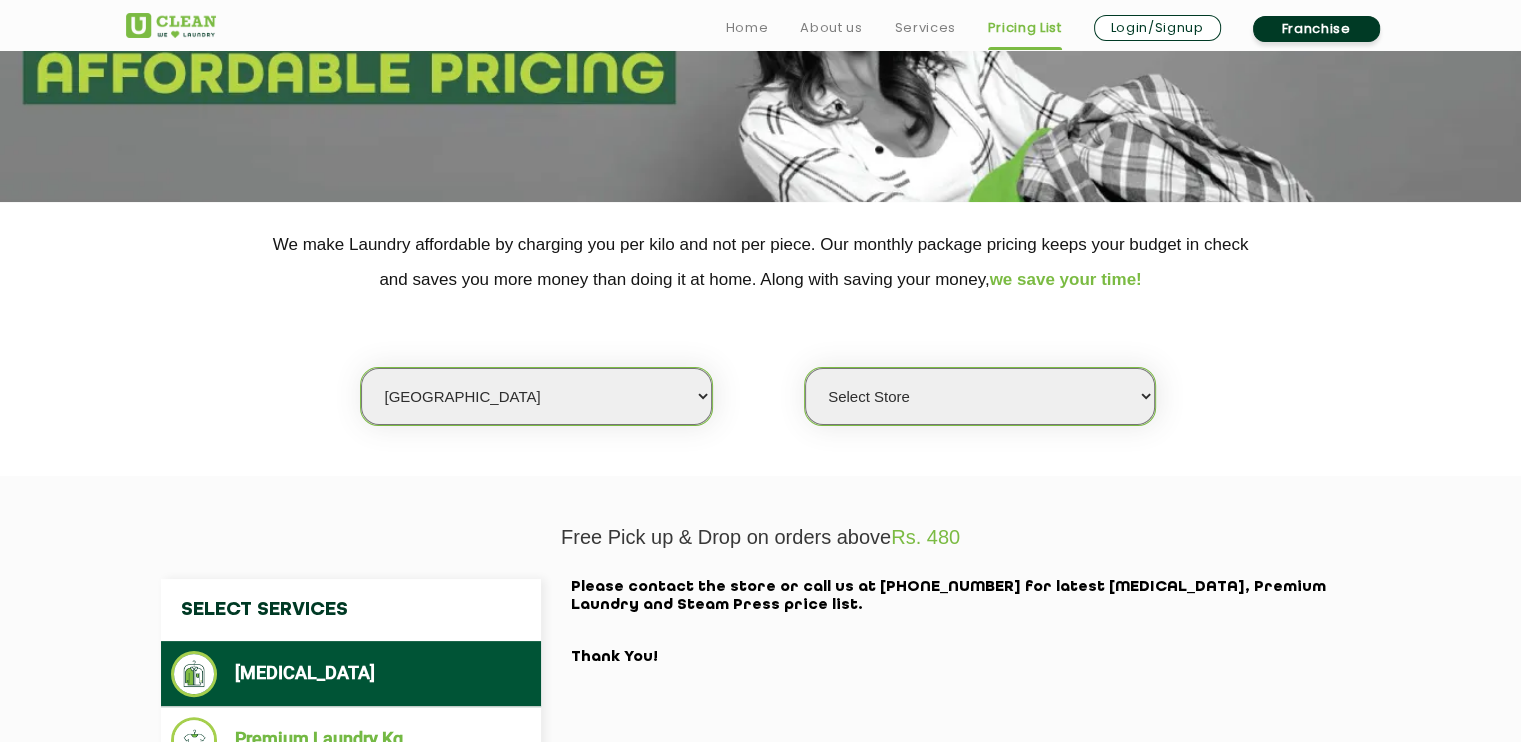 scroll, scrollTop: 333, scrollLeft: 0, axis: vertical 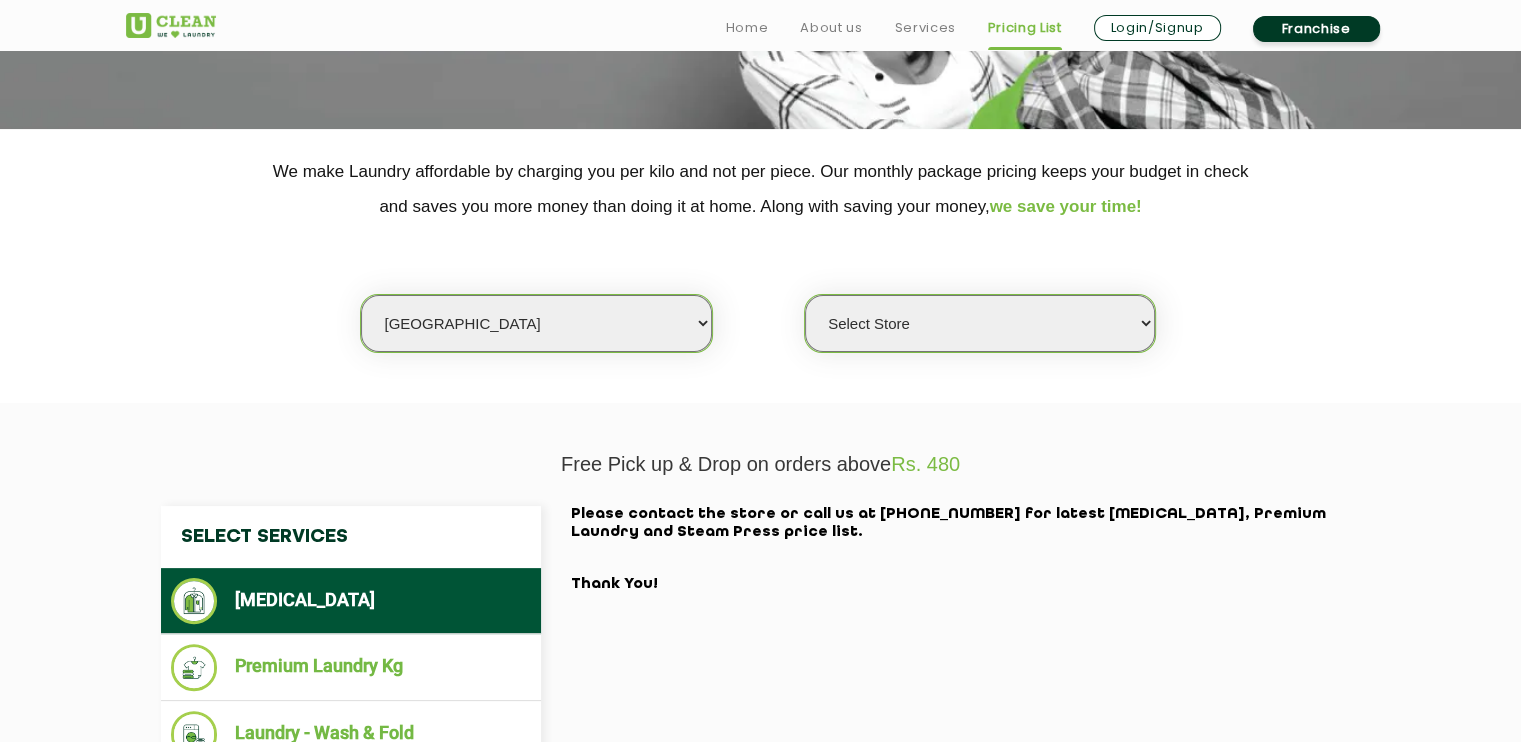 click on "Select Store UClean Bhatagaon Raipur UClean Shankar Nagar Raipur UClean Mahadev Ghat Road UClean Tagore Nagar" at bounding box center [980, 323] 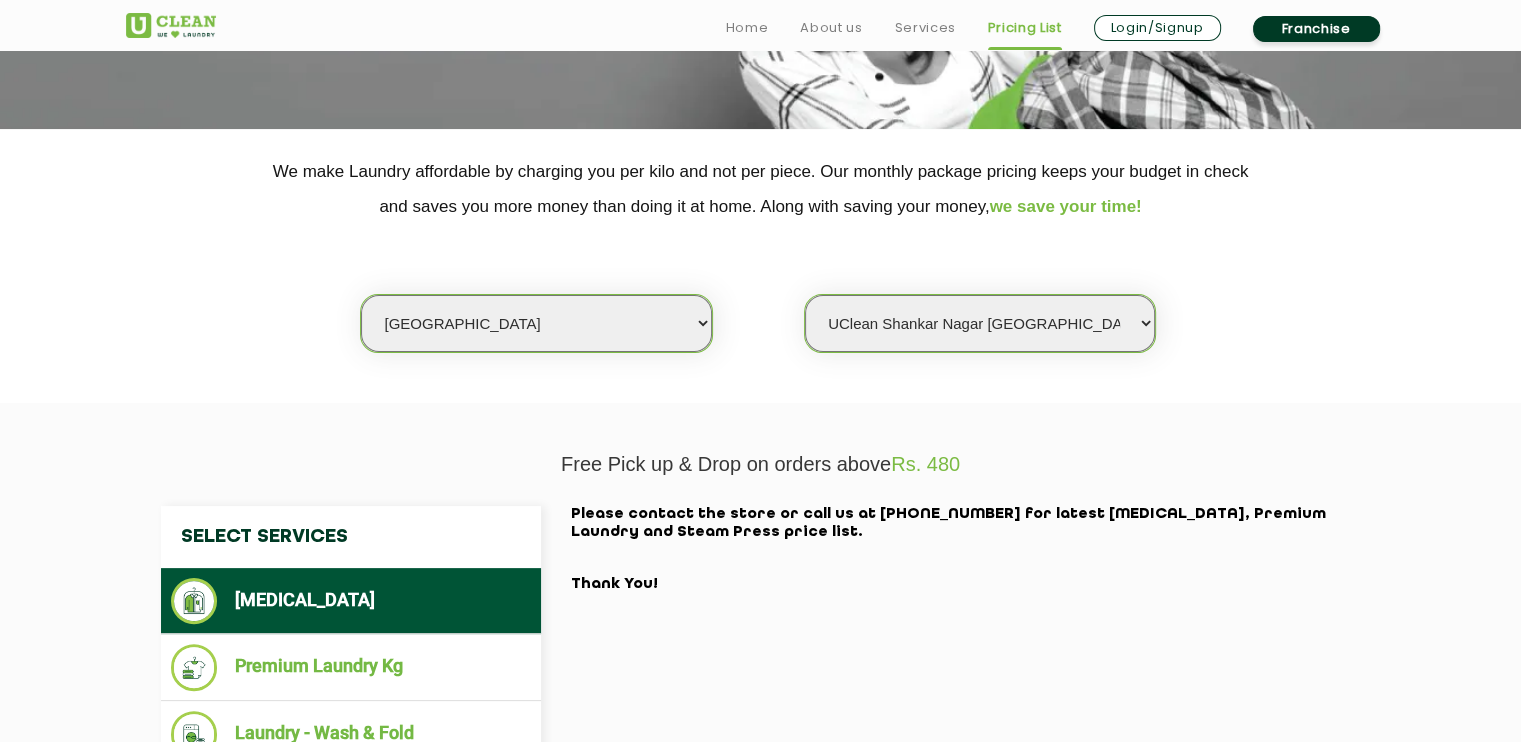 click on "Select Store UClean Bhatagaon Raipur UClean Shankar Nagar Raipur UClean Mahadev Ghat Road UClean Tagore Nagar" at bounding box center [980, 323] 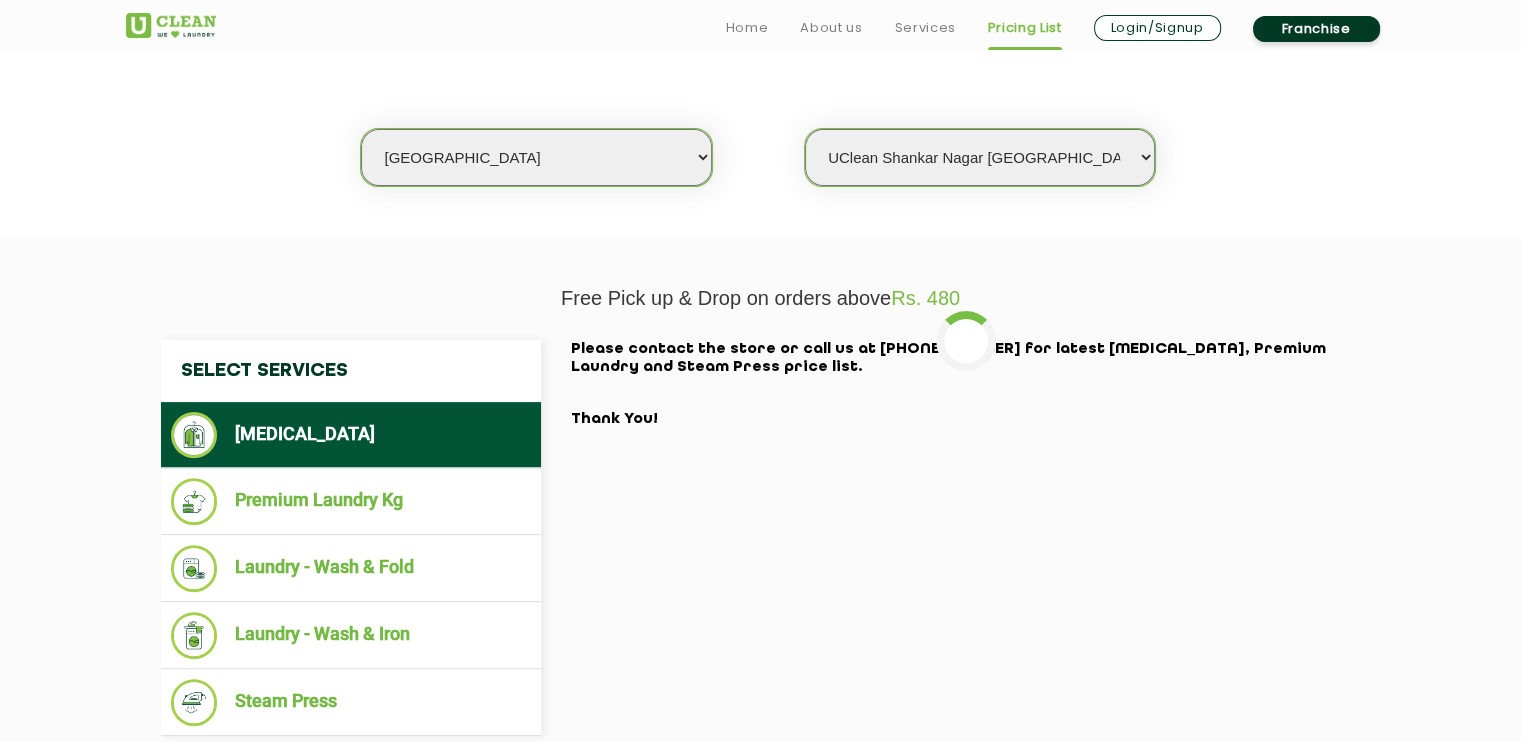 scroll, scrollTop: 533, scrollLeft: 0, axis: vertical 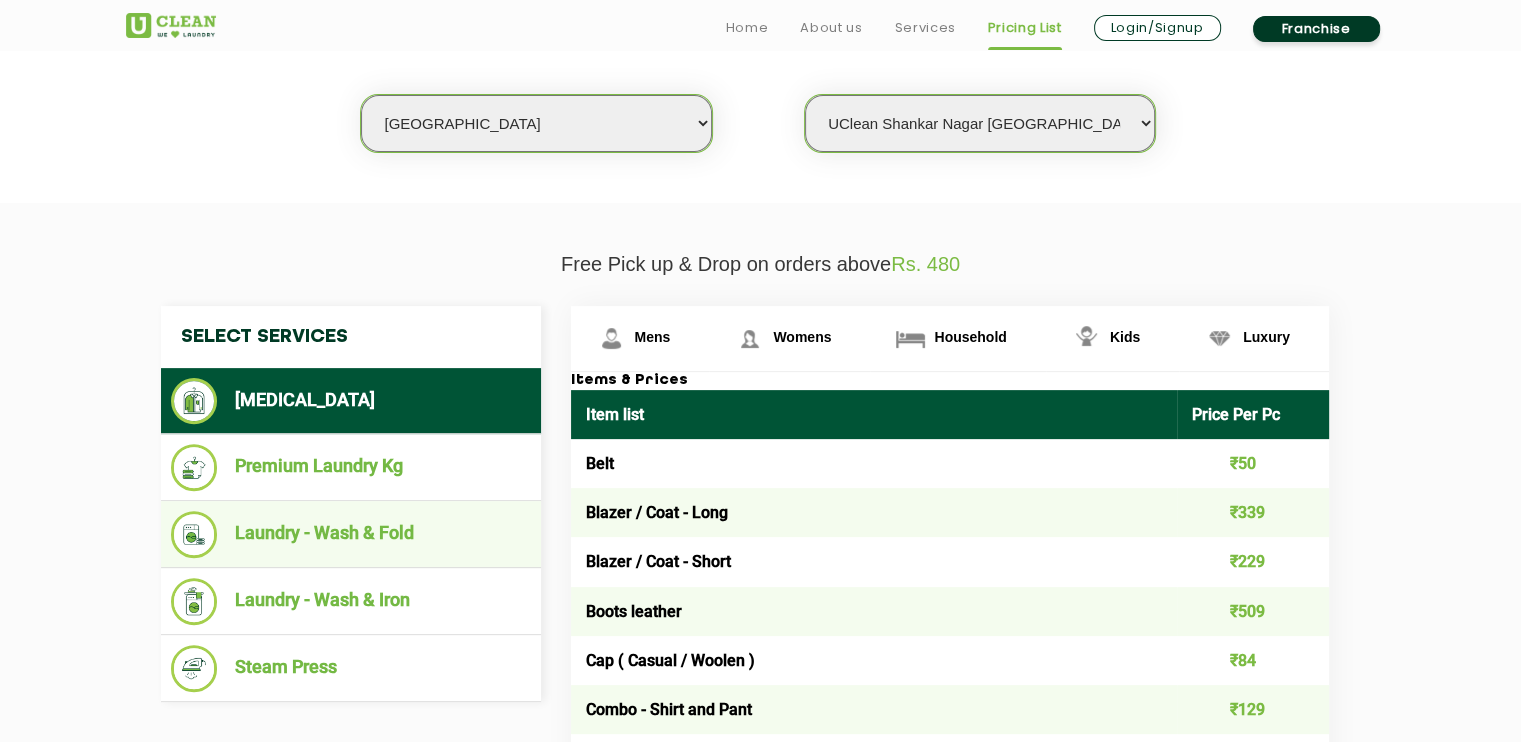 click on "Laundry - Wash & Fold" at bounding box center [351, 534] 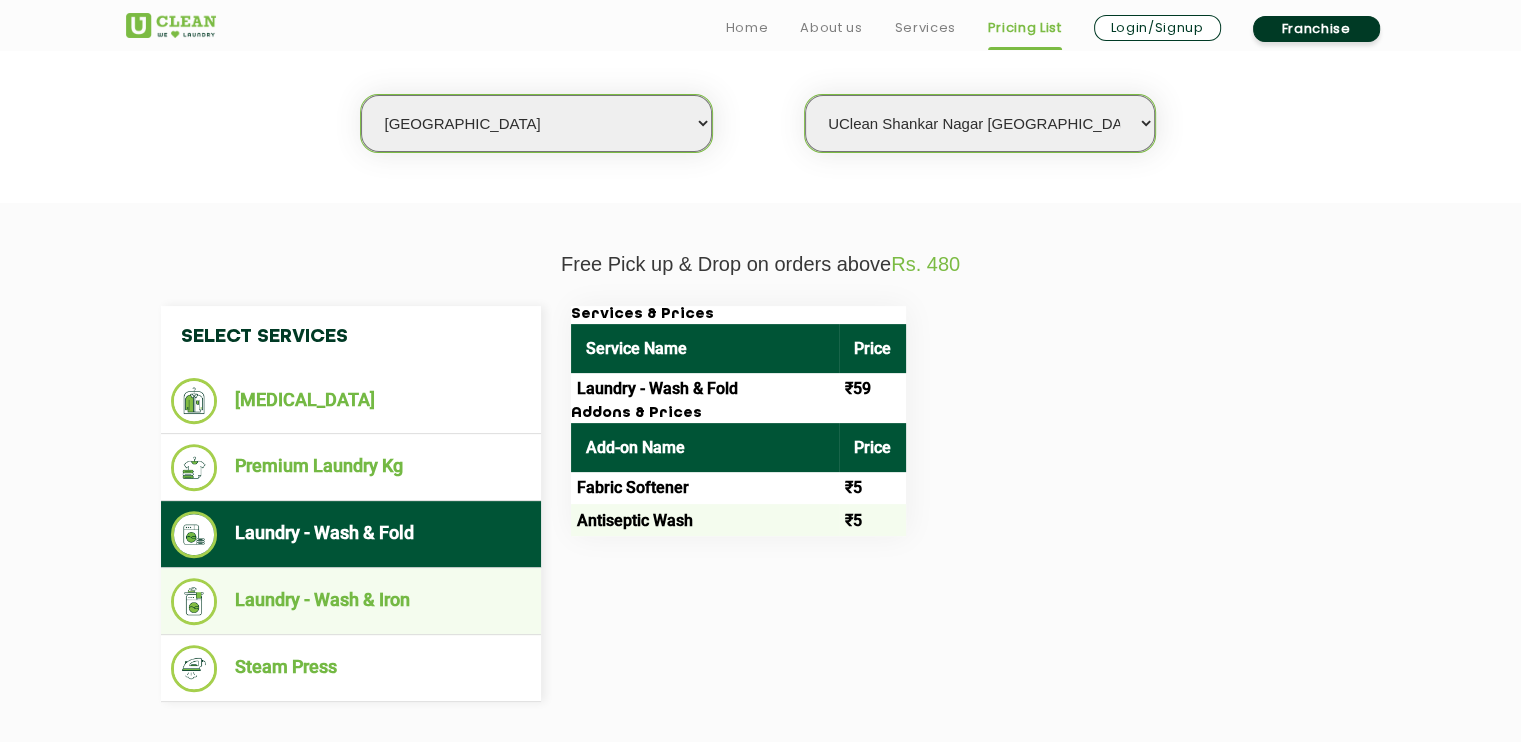 click on "Laundry - Wash & Iron" at bounding box center (351, 601) 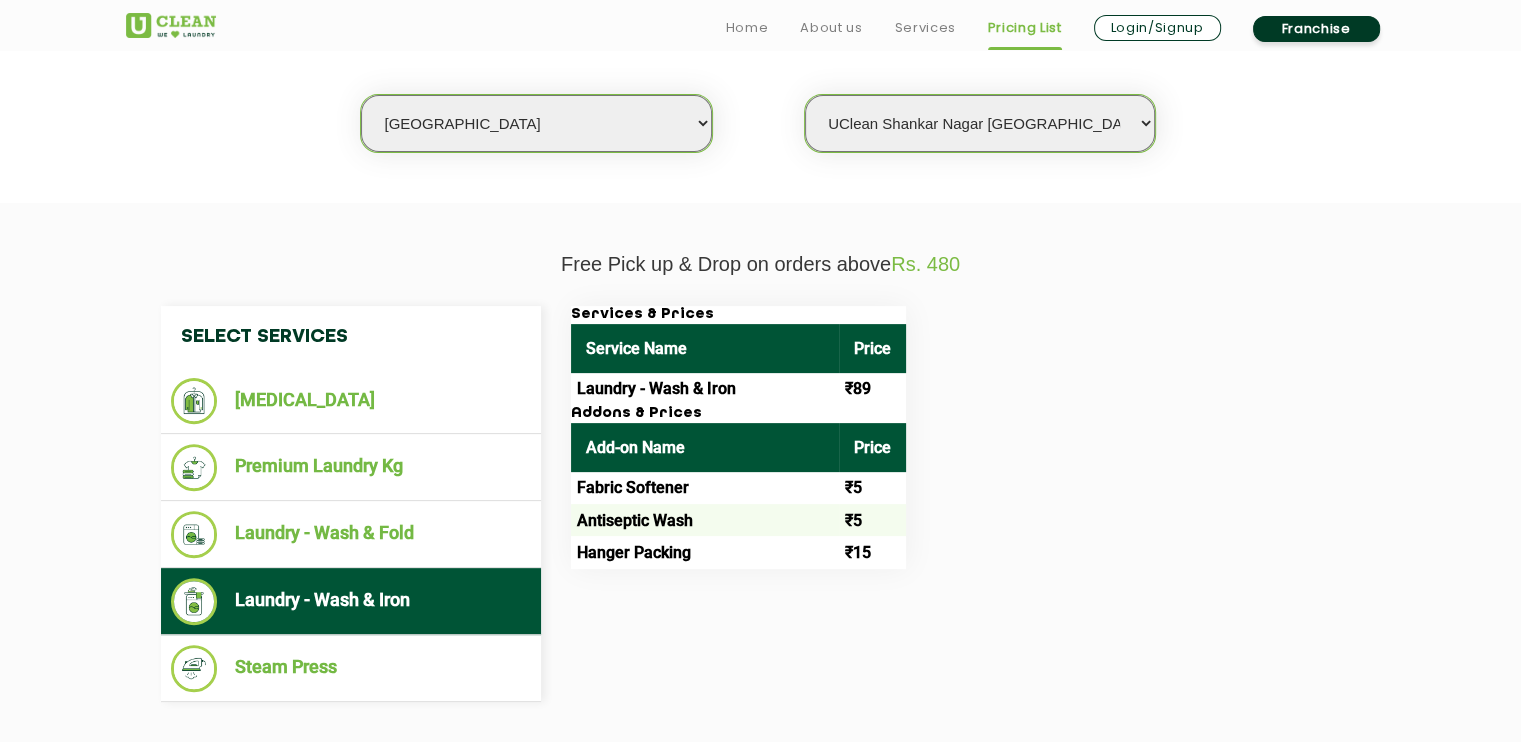 click on "We make Laundry affordable by charging you per kilo and not per piece. Our monthly package pricing keeps your budget in check   and saves you more money than doing it at home. Along with saving your money,  we save your time! Select city Aalo Agartala Agra Ahmedabad Akola Aligarh Alwar - UClean Select Amravati Aurangabad Ayodhya Bahadurgarh Bahraich Baleswar Baramulla Bareilly Barmer Barpeta Bathinda Belgaum Bengaluru Berhampur Bettiah Bhagalpur Bhilwara Bhiwadi Bhopal Bhubaneshwar Bidar Bikaner Bilaspur Bokaro Bongaigaon Chandigarh Chennai Chitrakoot Cochin Coimbatore Cooch Behar Coonoor Daman Danapur Darrang Daudnagar Dehradun Delhi Deoghar Dhanbad Dharwad Dhule Dibrugarh Digboi Dimapur Dindigul Duliajan Ellenabad Erode Faridabad Gandhidham Gandhinagar Garia Ghaziabad Goa Gohana Gonda Gorakhpur Gurugram Guwahati Gwalior Haldwani Hamirpur Hanumangarh Haridwar Hingoli Hojai Howrah Hubli Hyderabad Imphal Indore Itanagar Jagdalpur Jagraon Jaipur Jaipur - Select Jammu Jamshedpur Jehanabad Jhansi Jodhpur Jorhat" 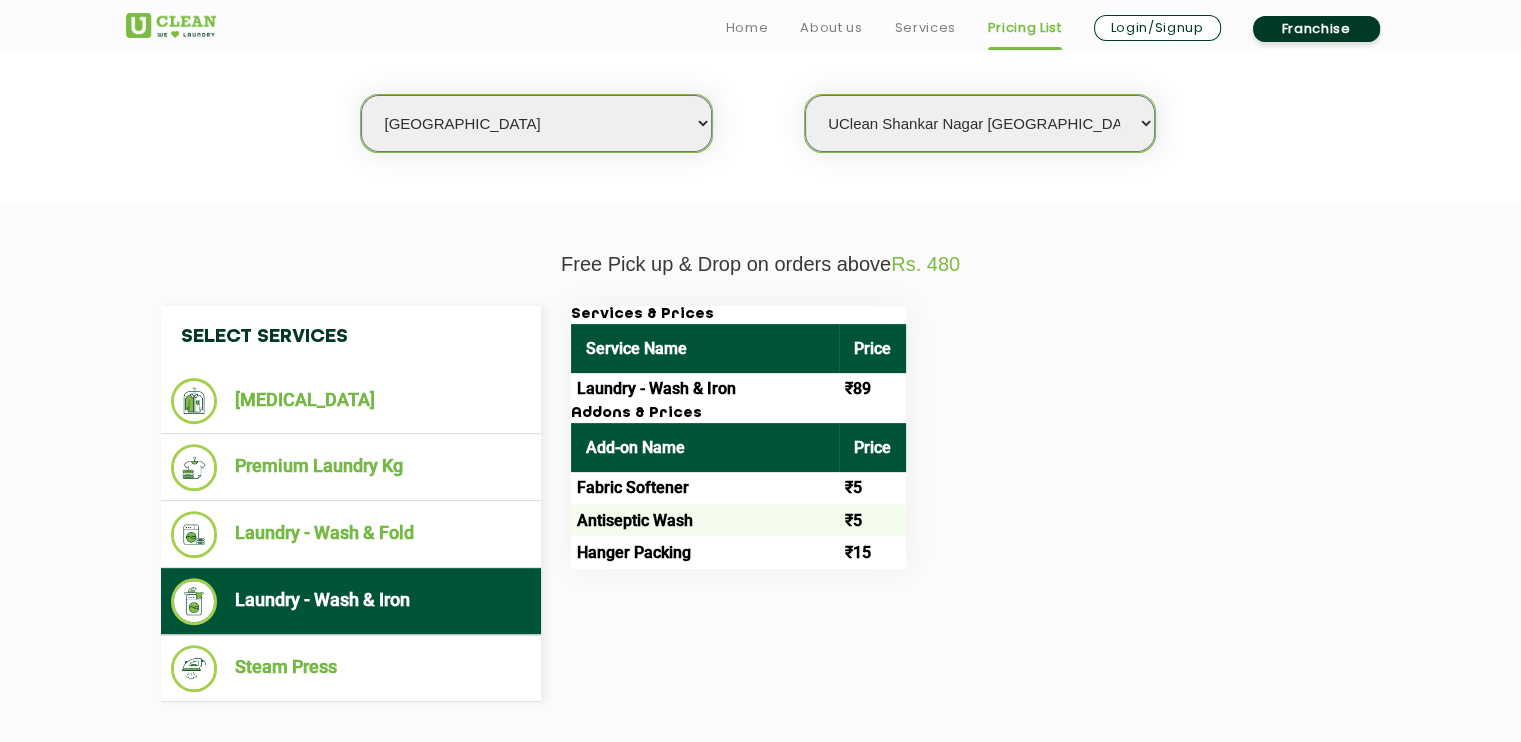 click on "Select Store UClean Bhatagaon Raipur UClean Shankar Nagar Raipur UClean Mahadev Ghat Road UClean Tagore Nagar" at bounding box center [980, 123] 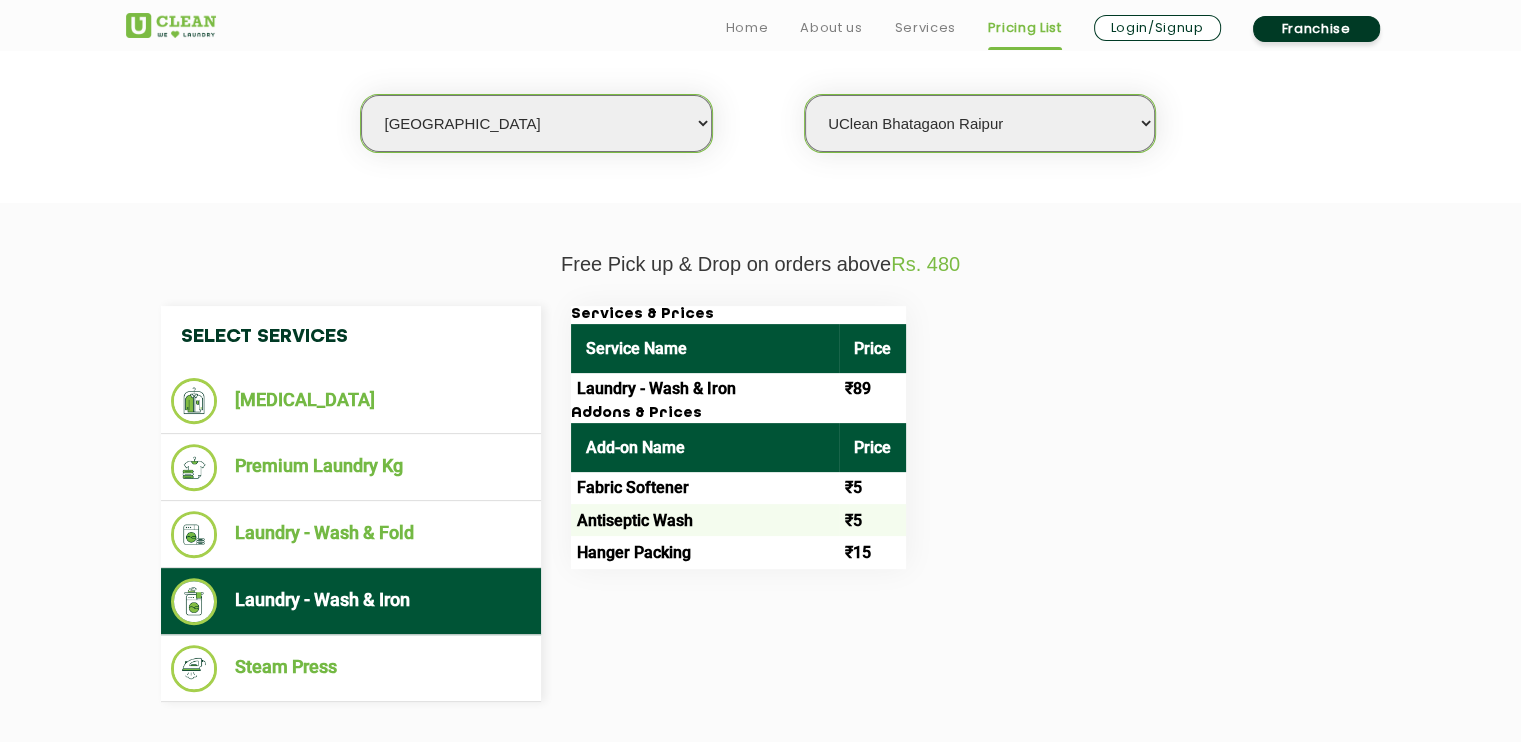 click on "Select Store UClean Bhatagaon Raipur UClean Shankar Nagar Raipur UClean Mahadev Ghat Road UClean Tagore Nagar" at bounding box center (980, 123) 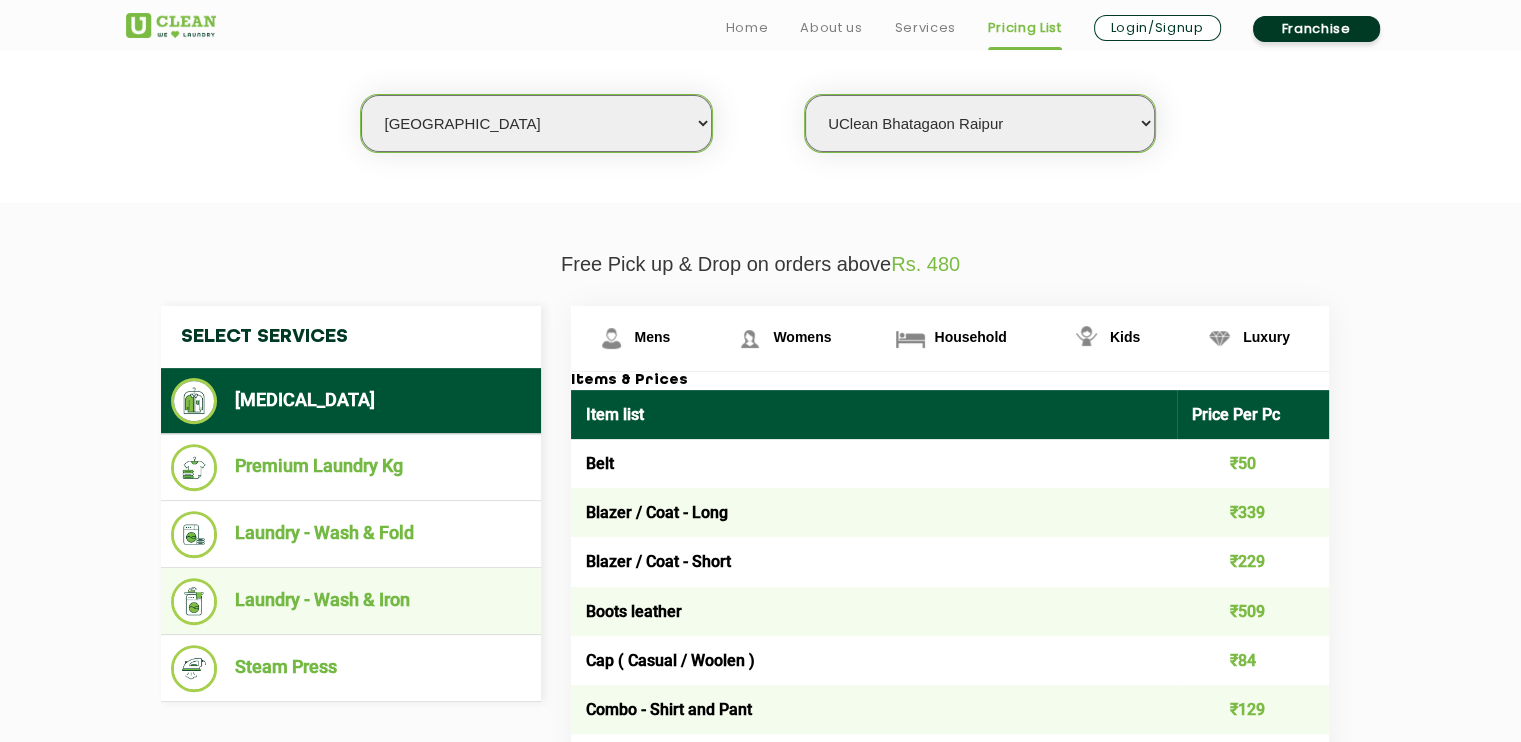 click on "Laundry - Wash & Iron" at bounding box center [351, 601] 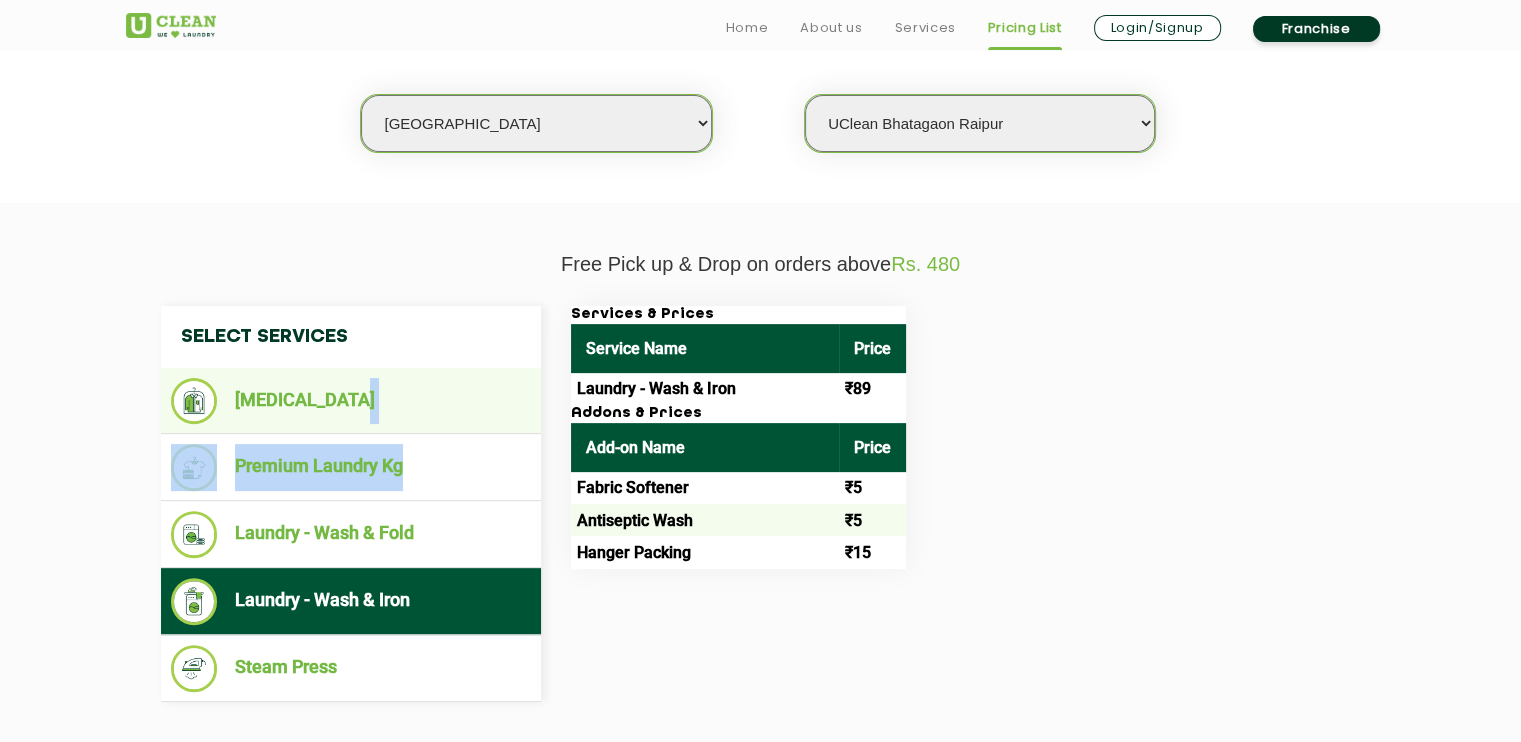 click on "[MEDICAL_DATA]" at bounding box center [351, 401] 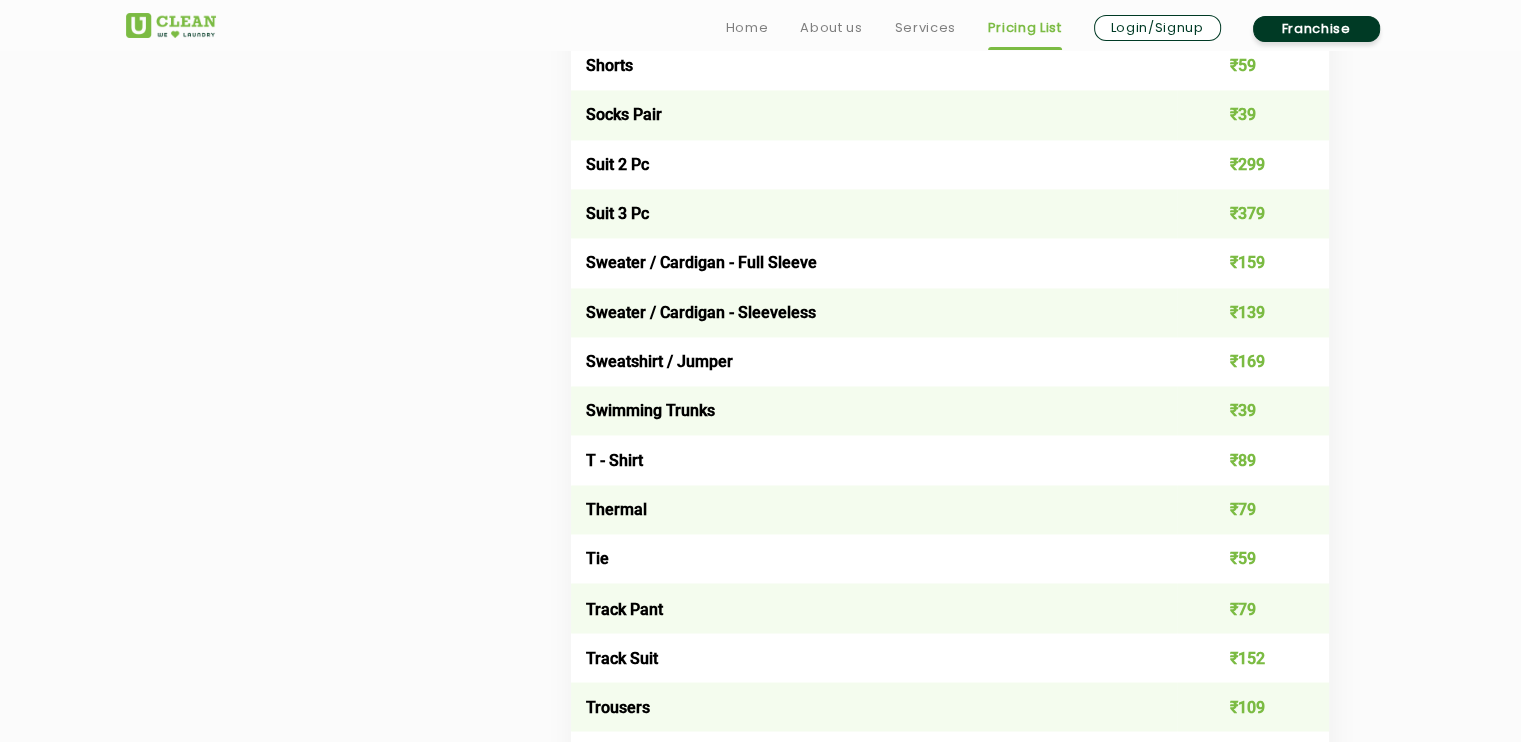 scroll, scrollTop: 3400, scrollLeft: 0, axis: vertical 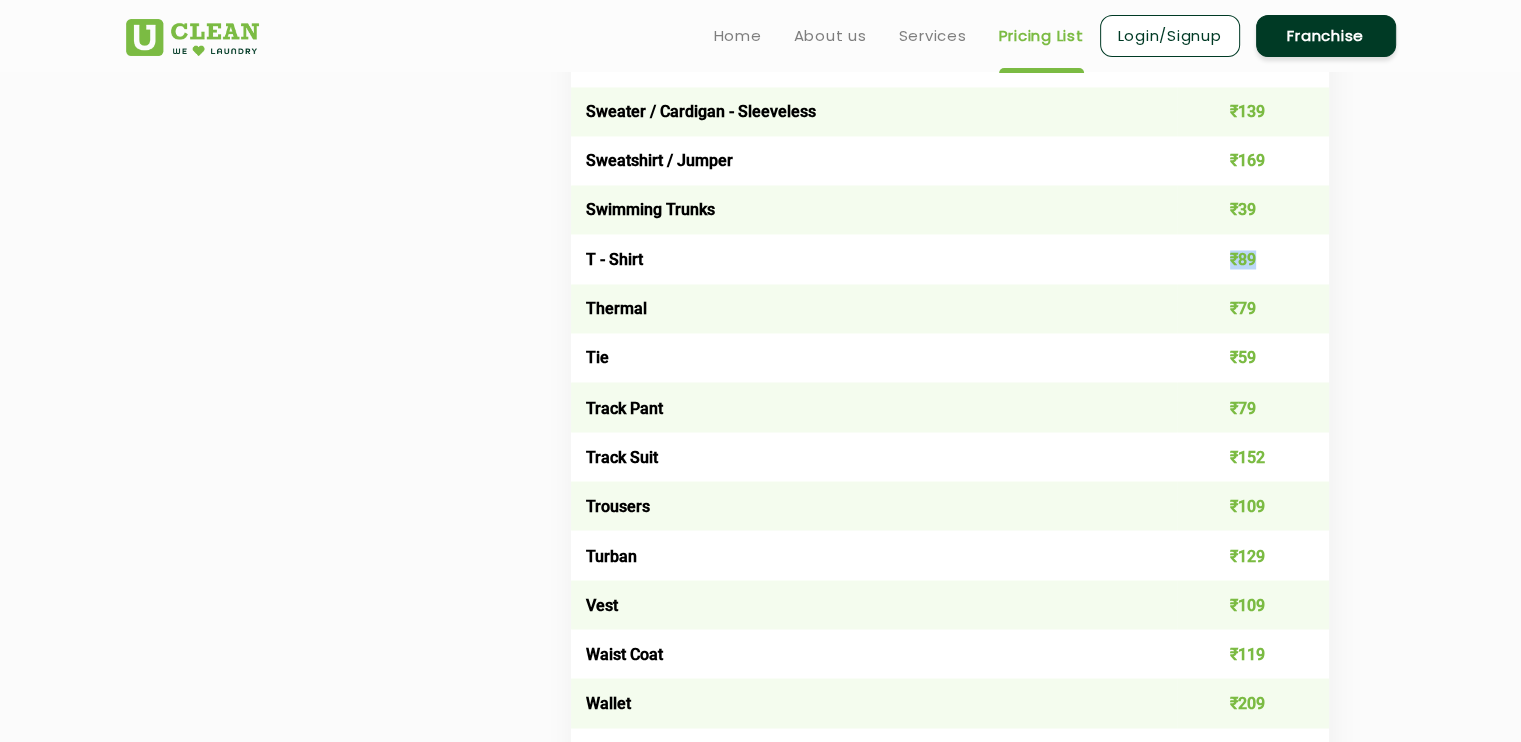 drag, startPoint x: 1230, startPoint y: 272, endPoint x: 1275, endPoint y: 271, distance: 45.01111 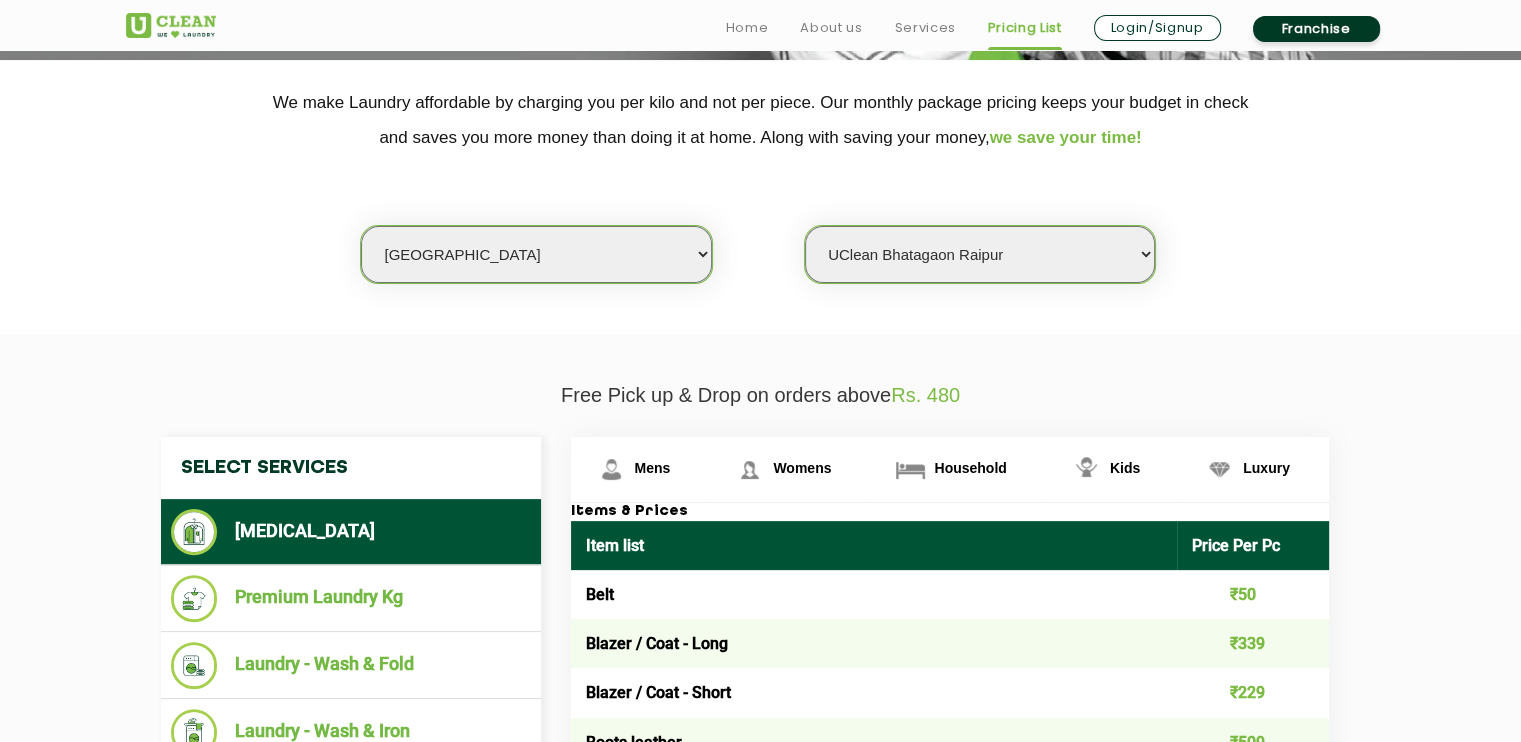 scroll, scrollTop: 673, scrollLeft: 0, axis: vertical 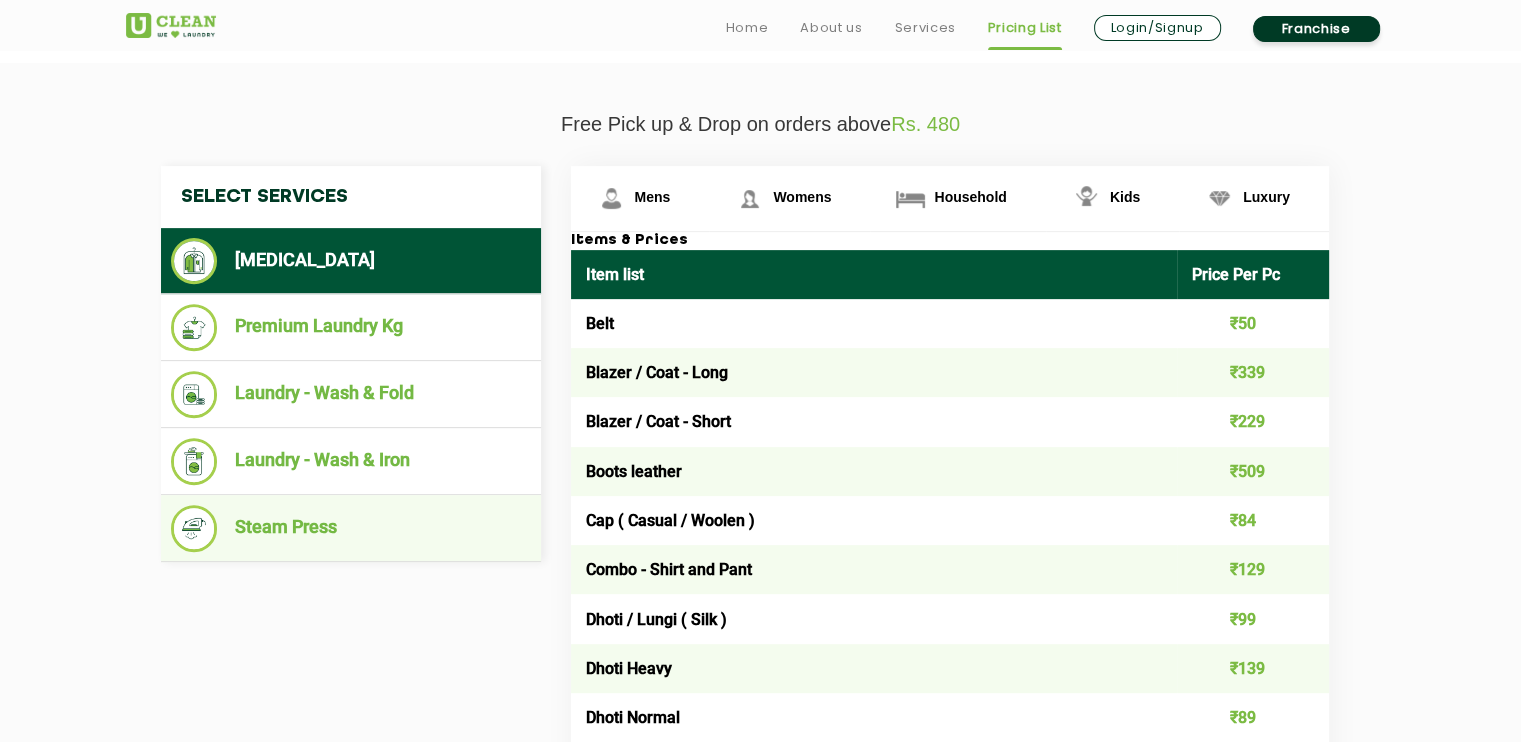 click on "Steam Press" at bounding box center [351, 528] 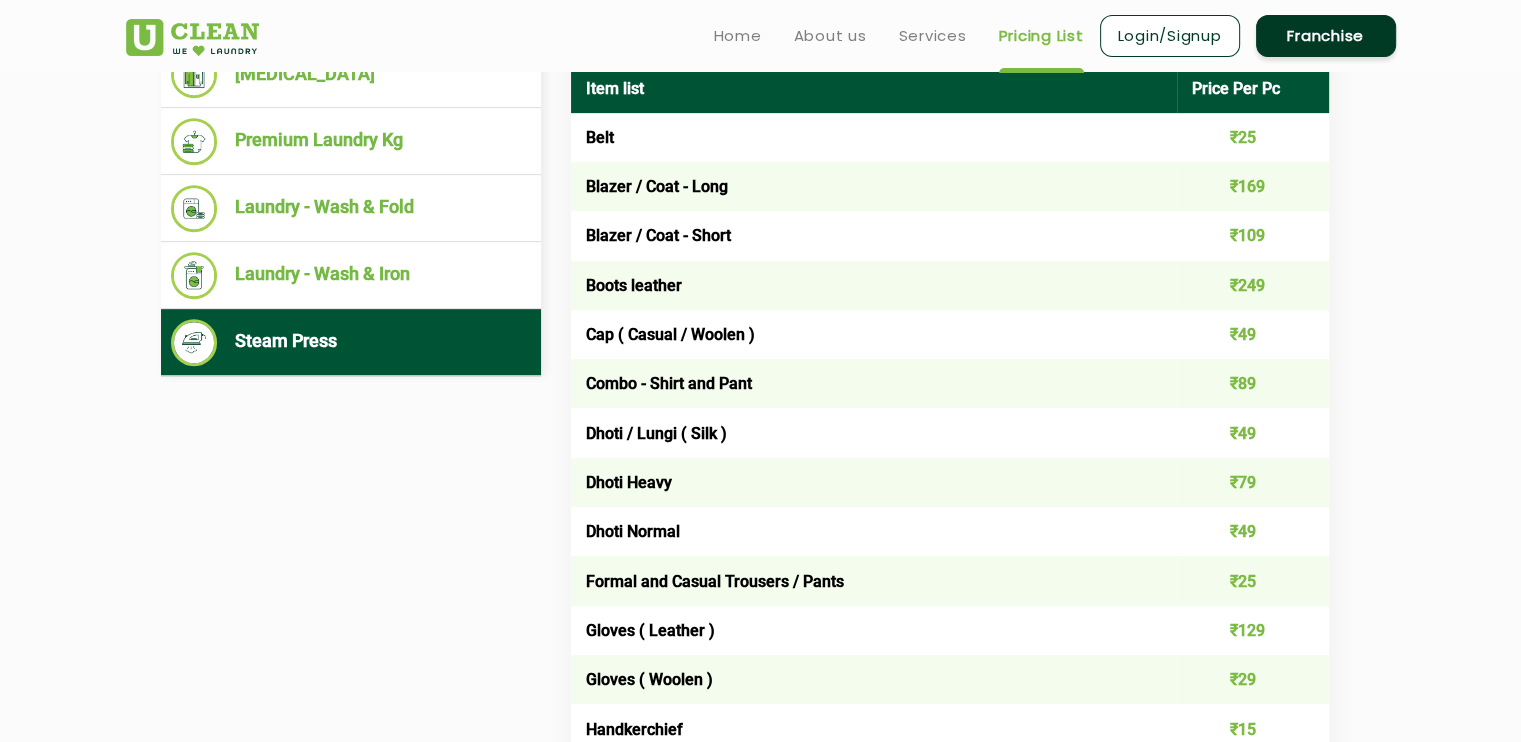 scroll, scrollTop: 673, scrollLeft: 0, axis: vertical 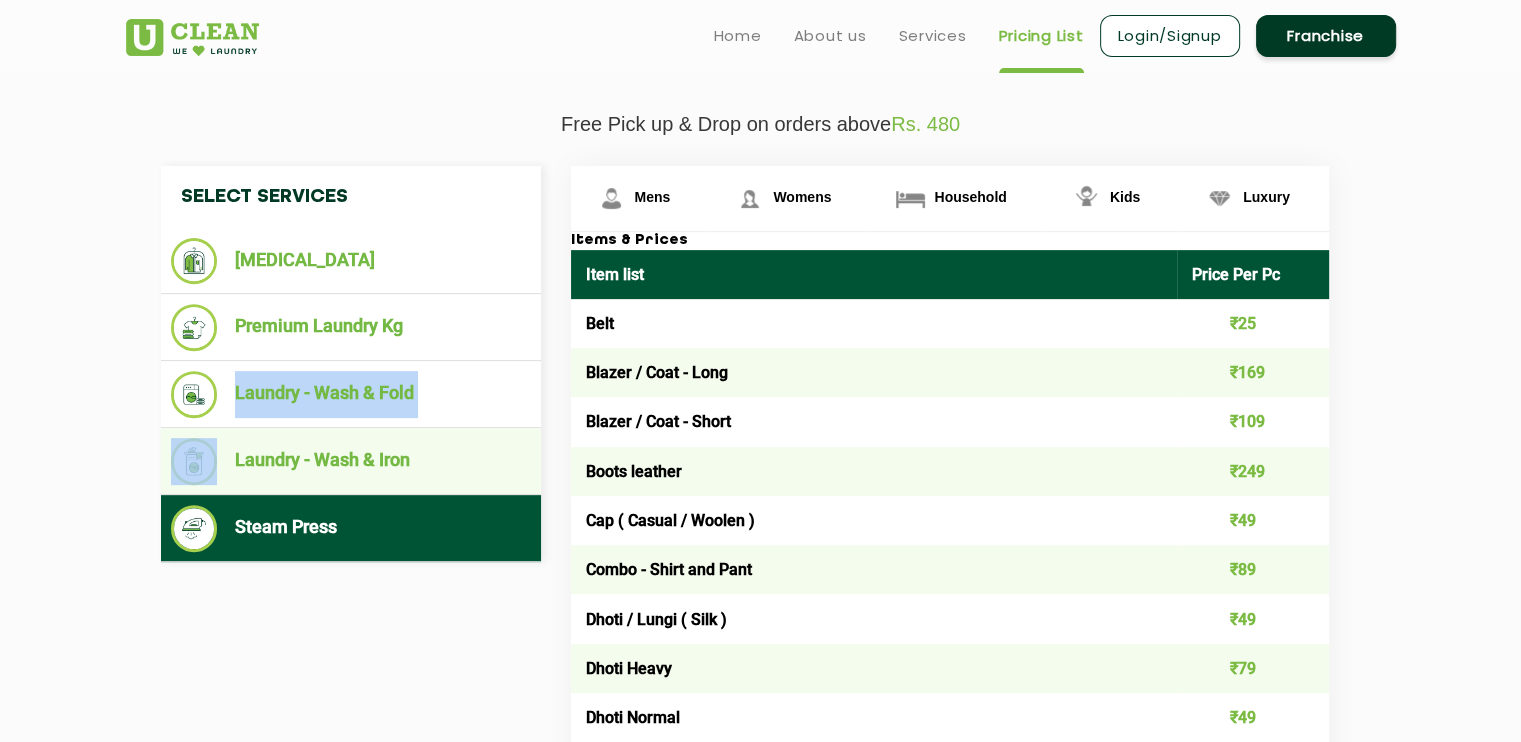 drag, startPoint x: 217, startPoint y: 391, endPoint x: 219, endPoint y: 447, distance: 56.0357 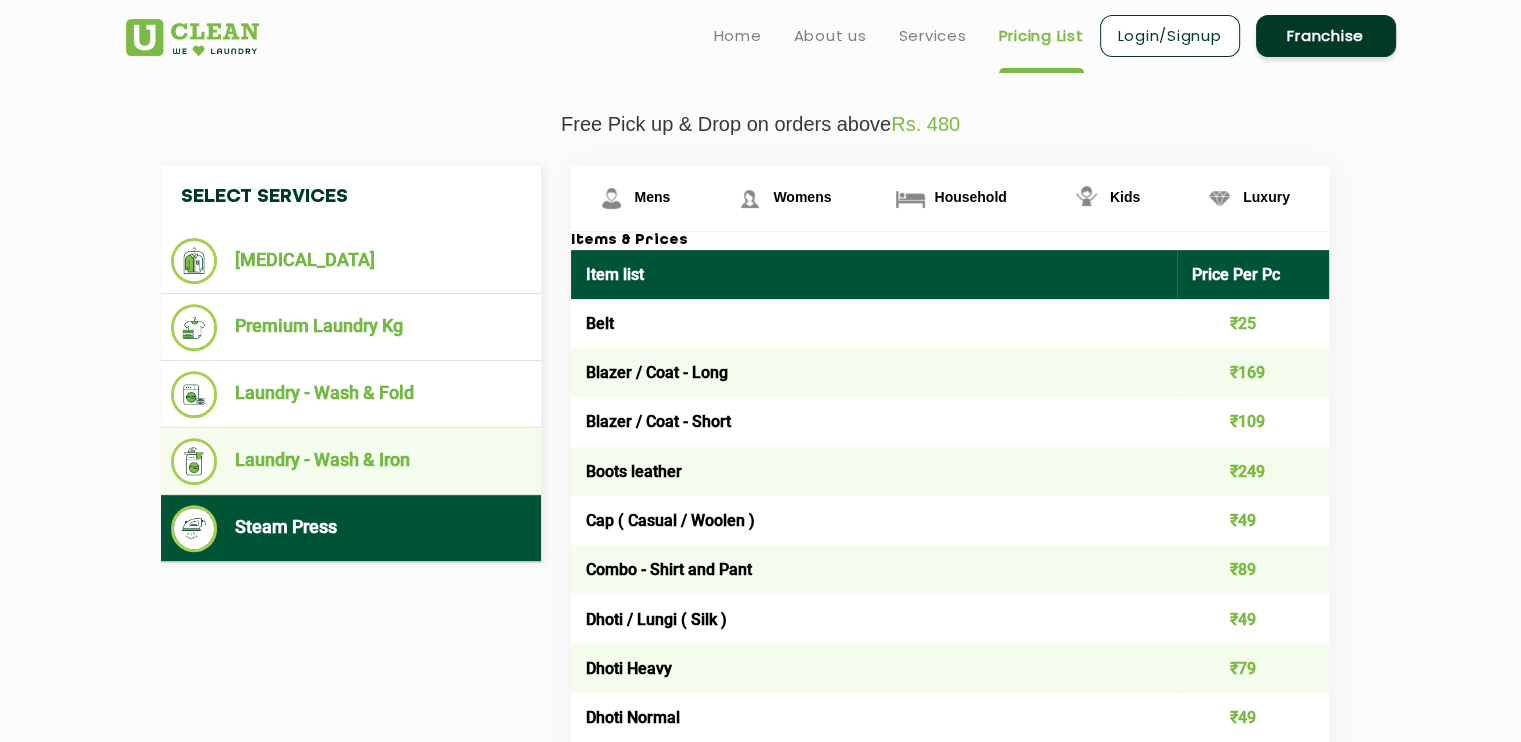 click on "Laundry - Wash & Iron" at bounding box center (351, 461) 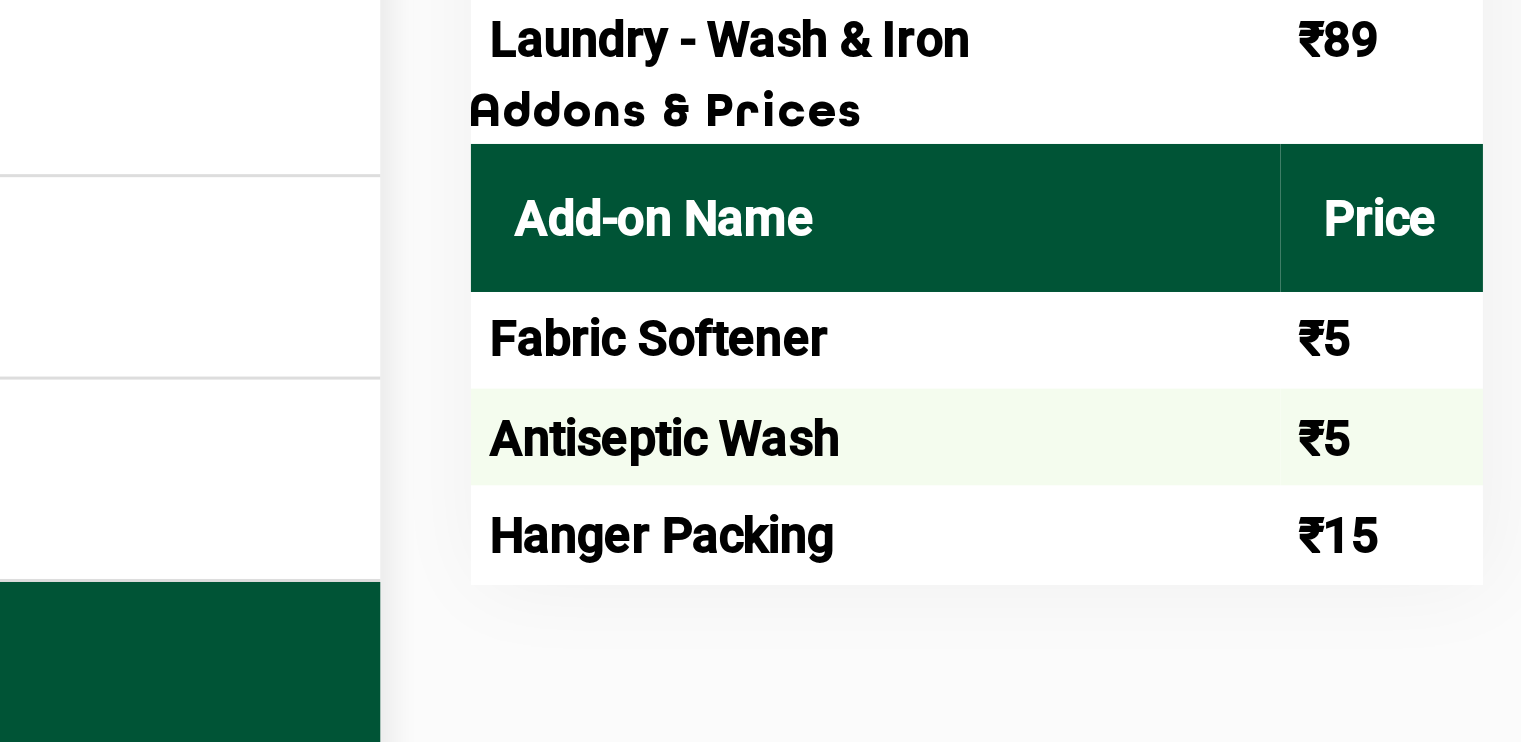 scroll, scrollTop: 673, scrollLeft: 0, axis: vertical 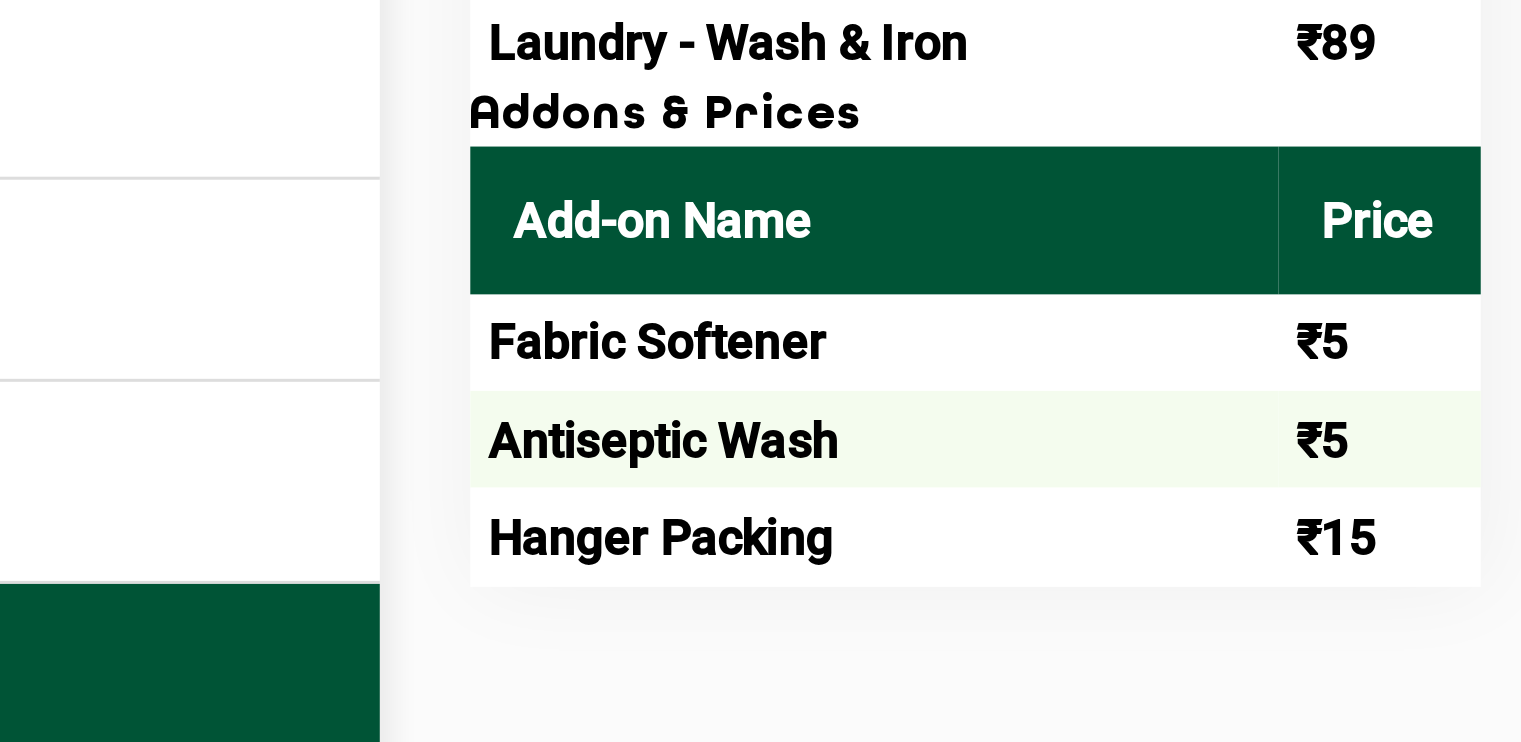 click on "Antiseptic Wash" at bounding box center [705, 380] 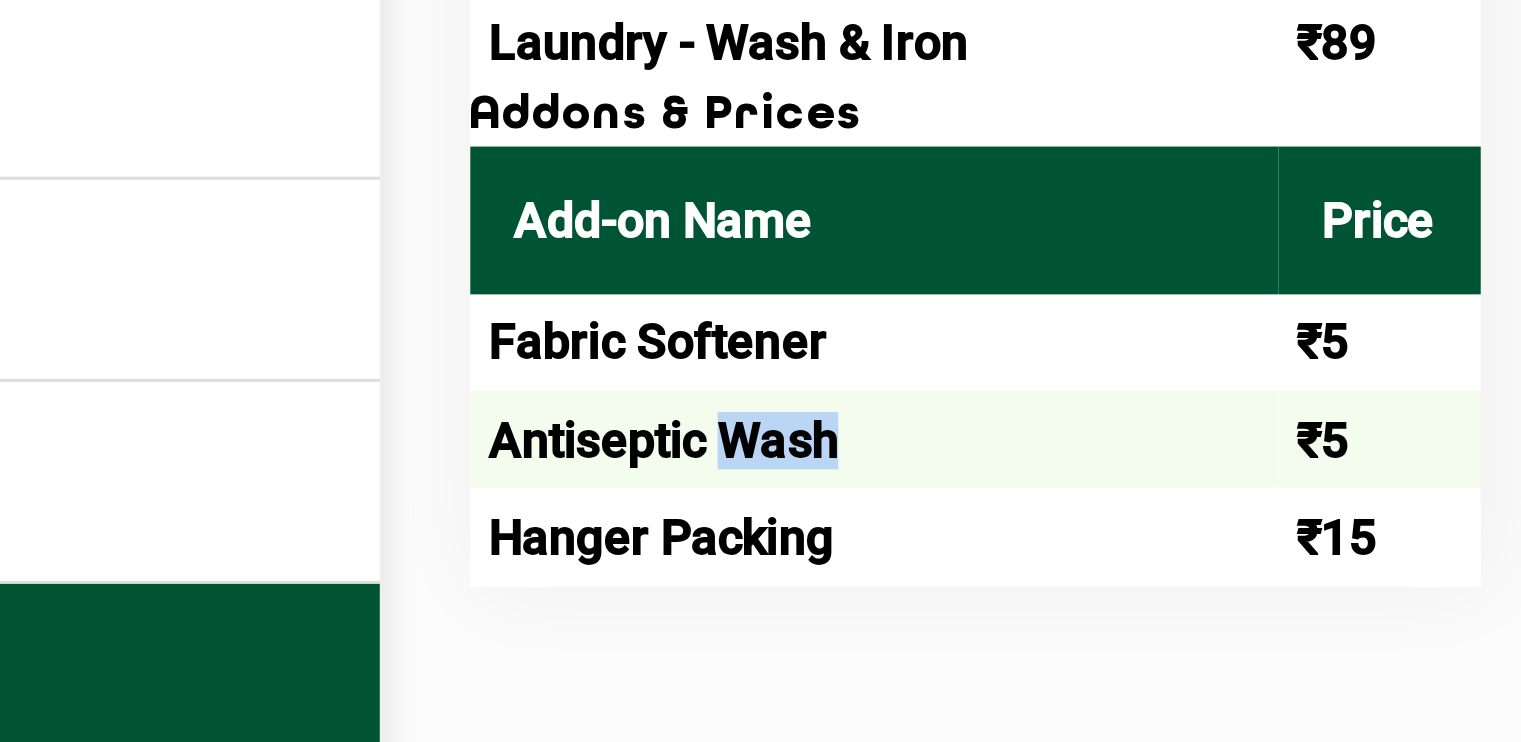 click on "Antiseptic Wash" at bounding box center (705, 380) 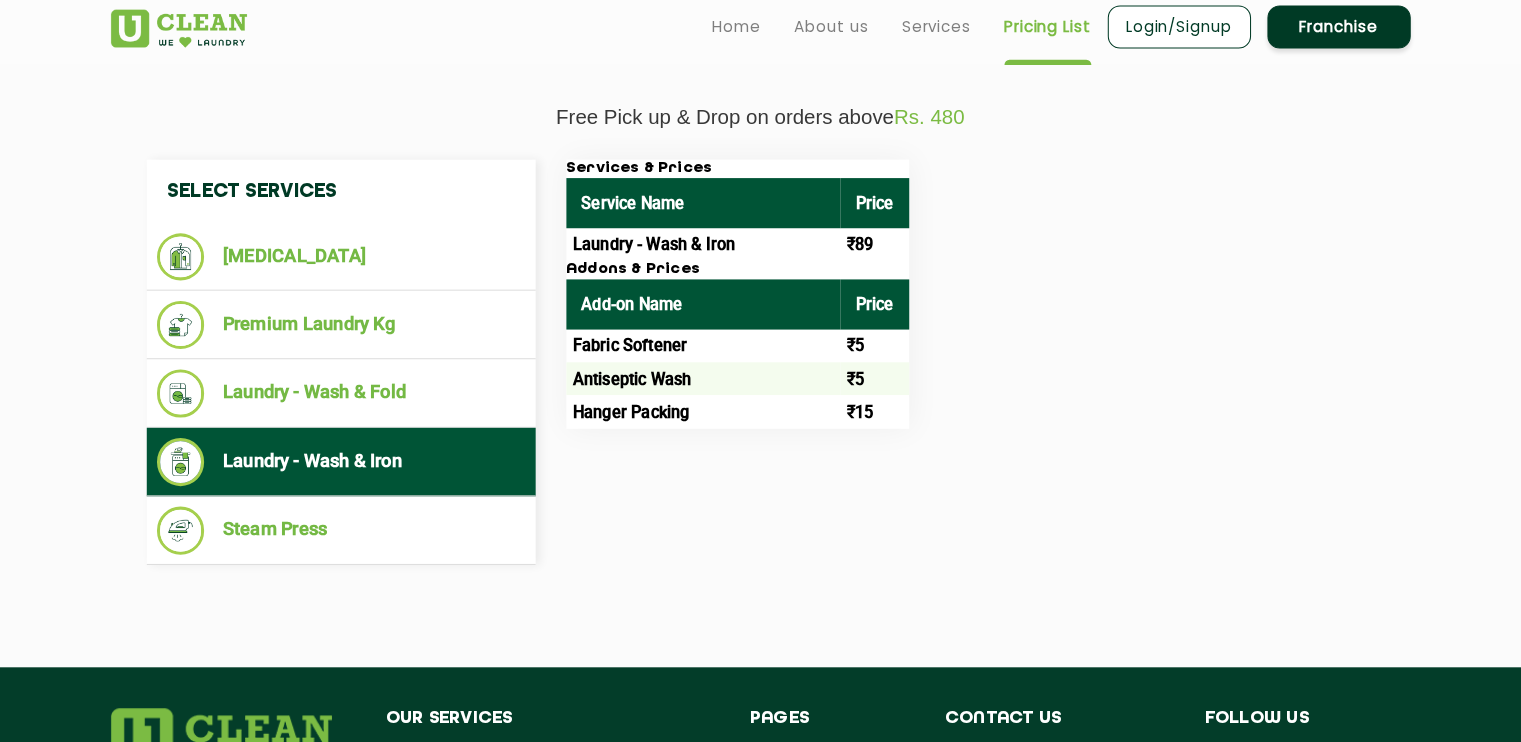 scroll, scrollTop: 673, scrollLeft: 0, axis: vertical 